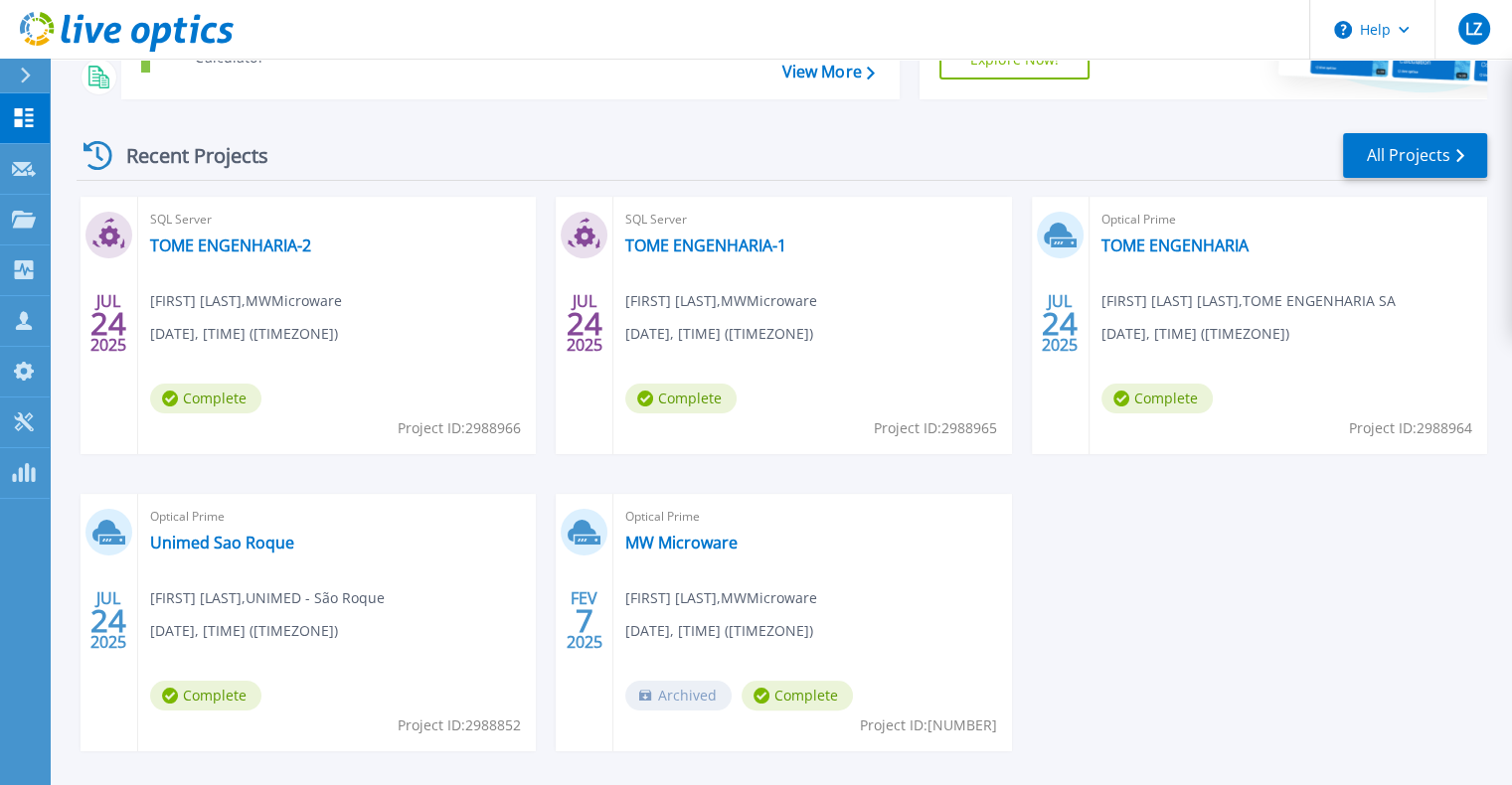 scroll, scrollTop: 298, scrollLeft: 0, axis: vertical 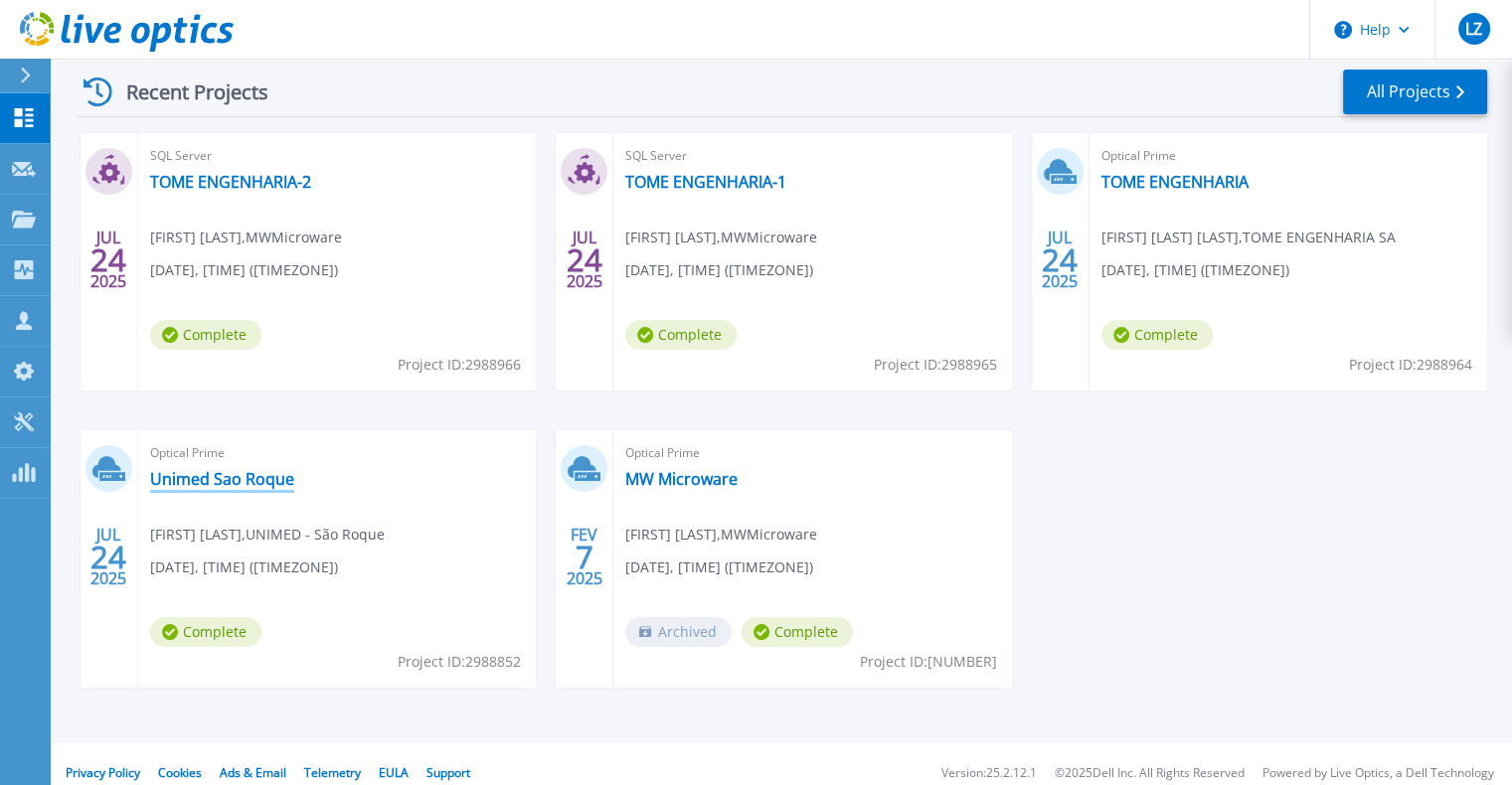 click on "Unimed Sao Roque" at bounding box center [222, 479] 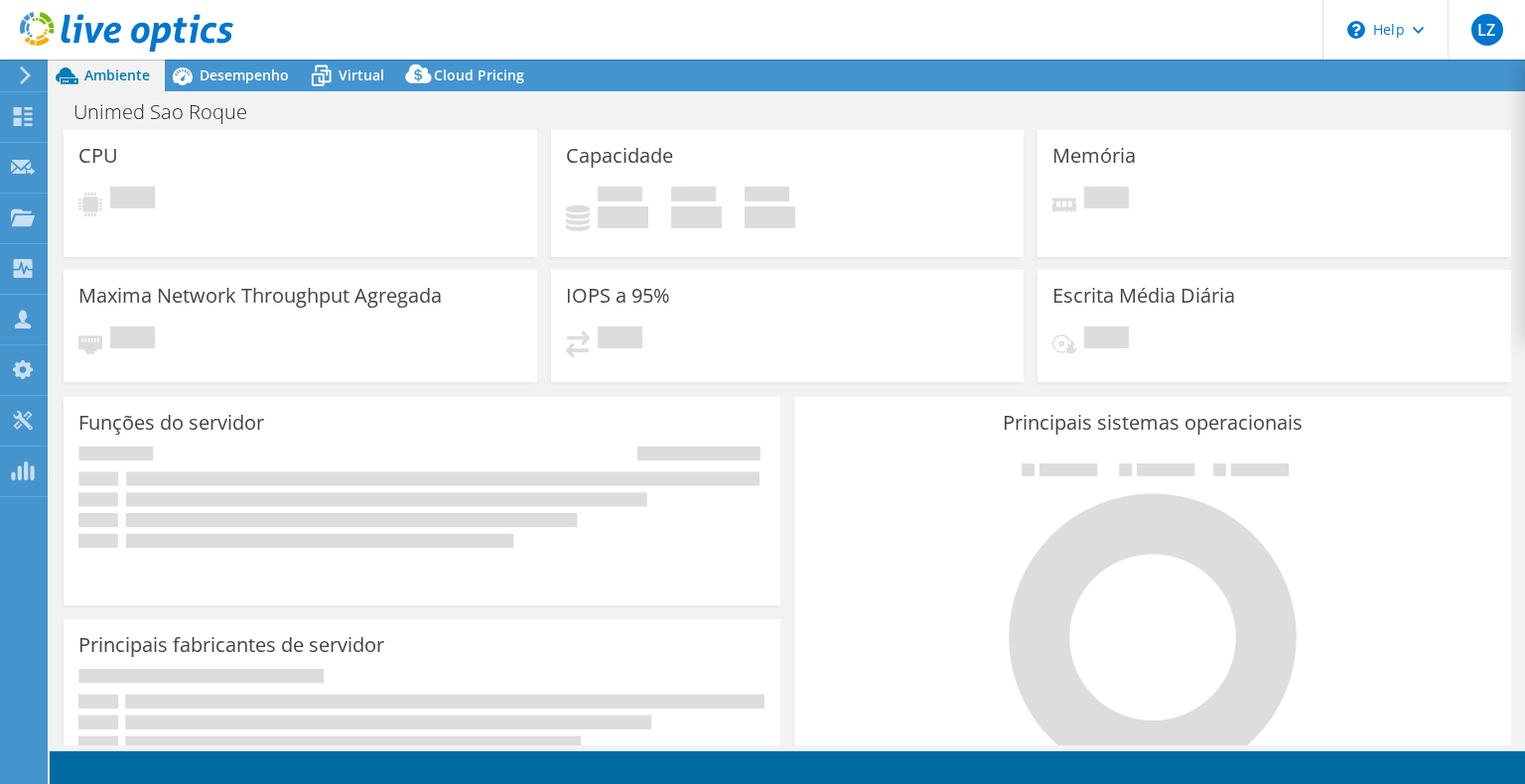scroll, scrollTop: 0, scrollLeft: 0, axis: both 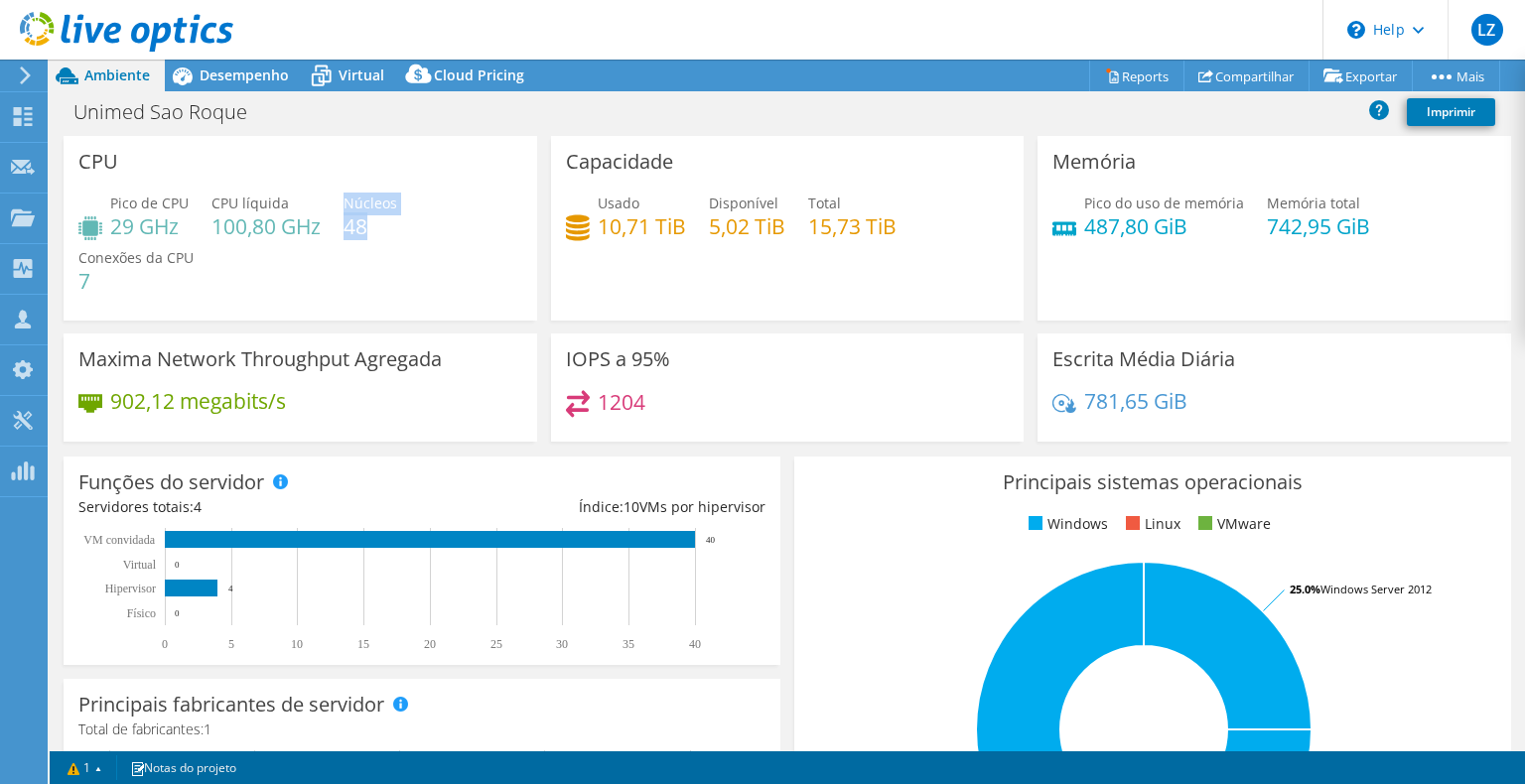 drag, startPoint x: 343, startPoint y: 228, endPoint x: 373, endPoint y: 230, distance: 30.06659 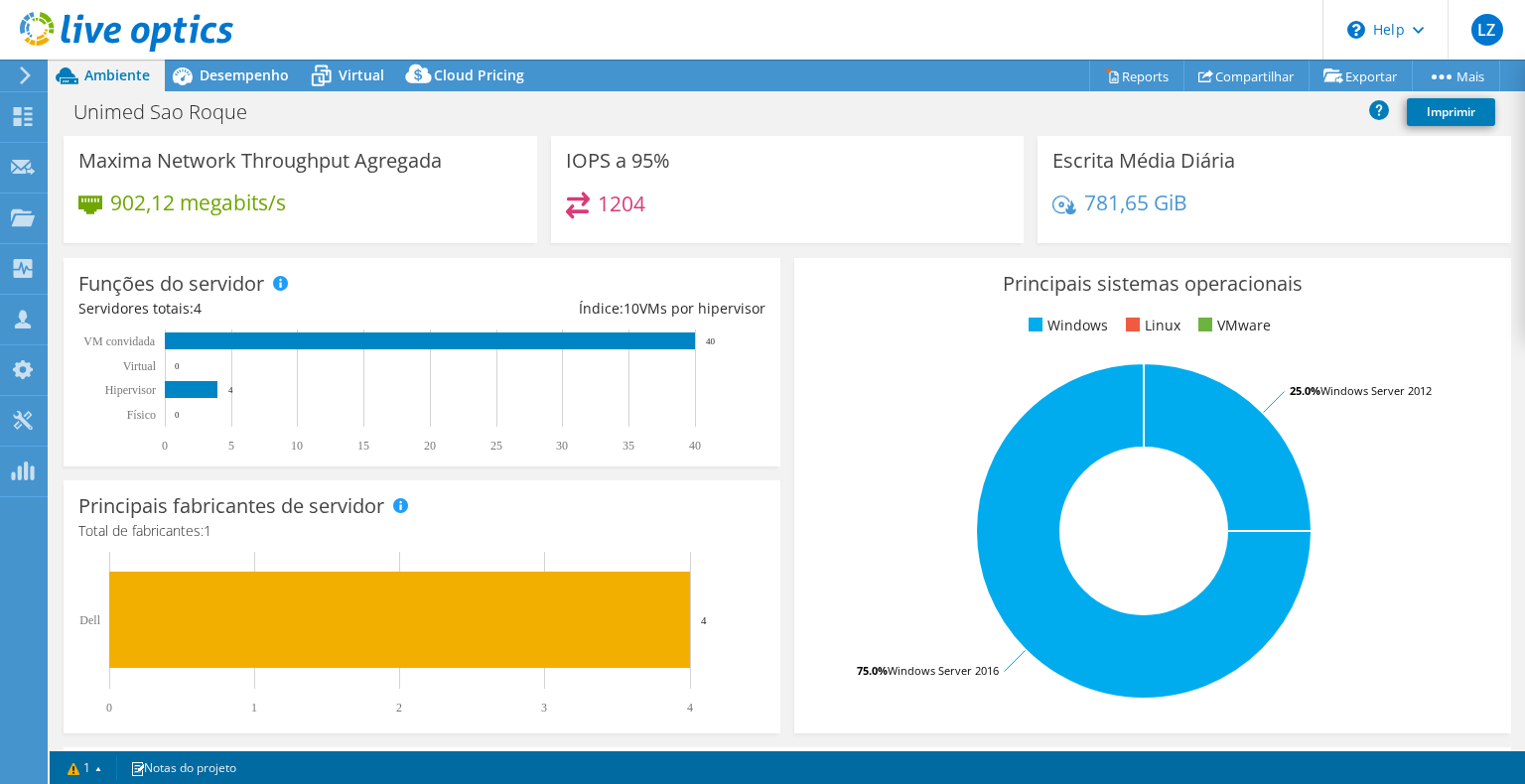 scroll, scrollTop: 0, scrollLeft: 0, axis: both 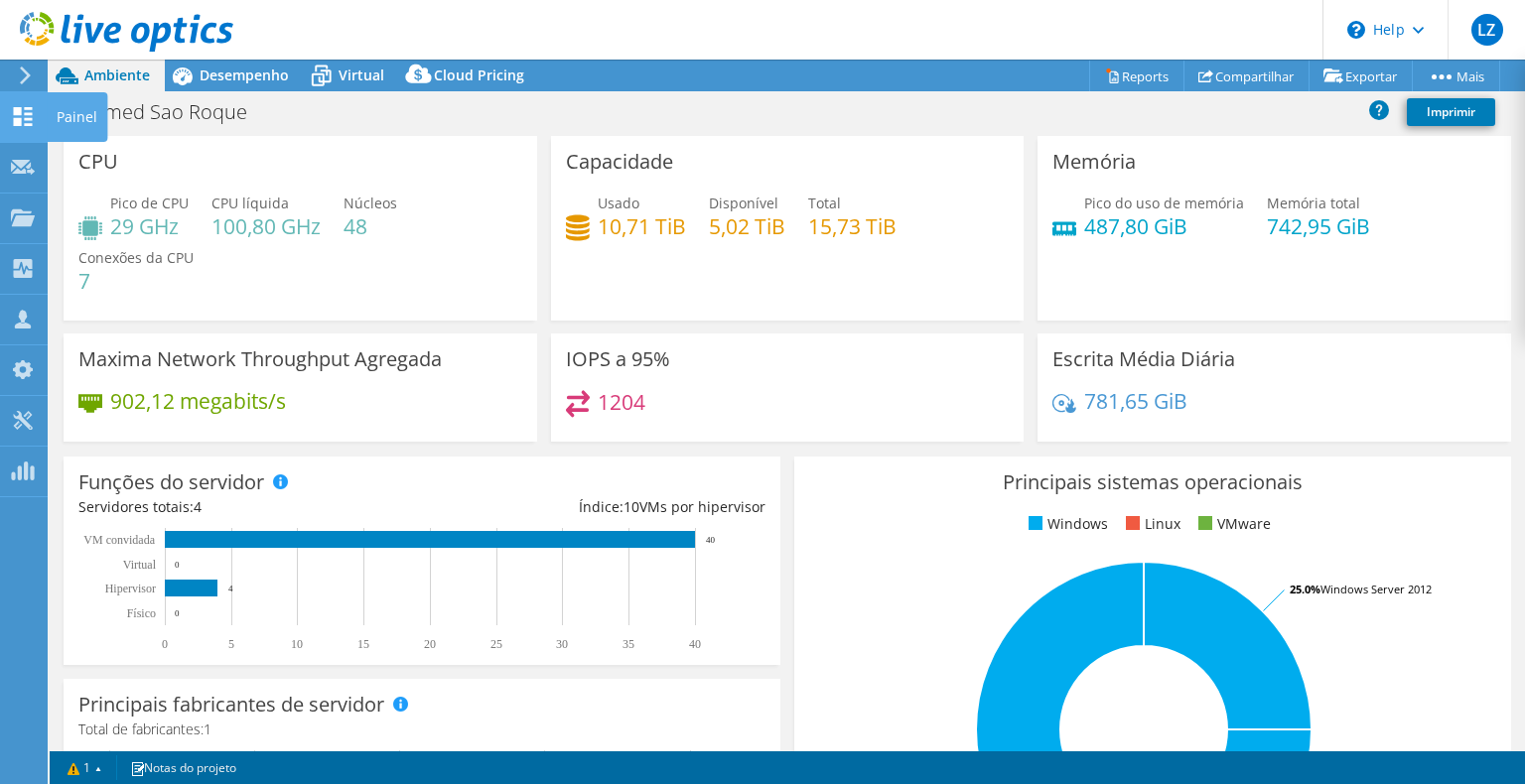 click 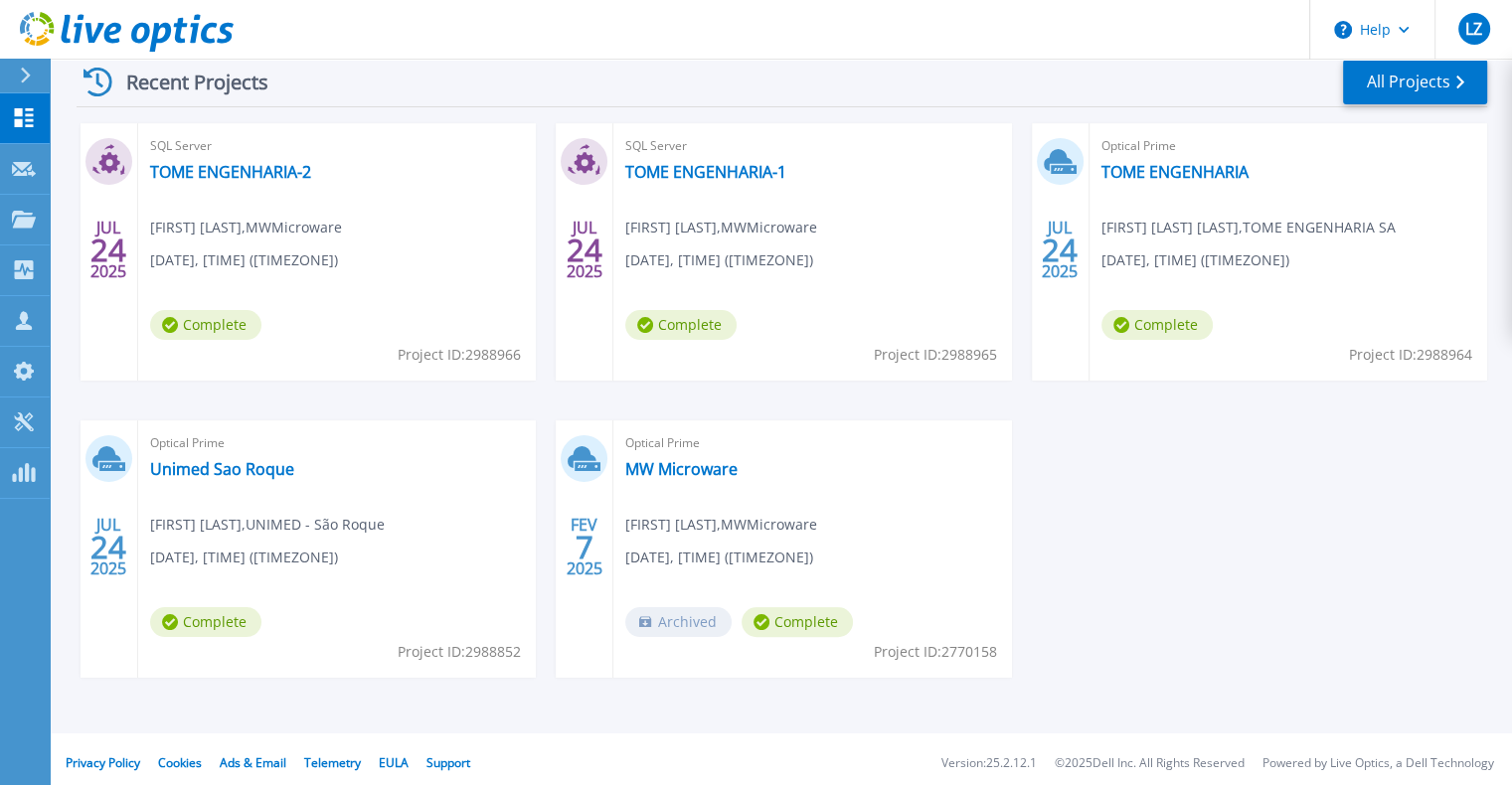 scroll, scrollTop: 315, scrollLeft: 0, axis: vertical 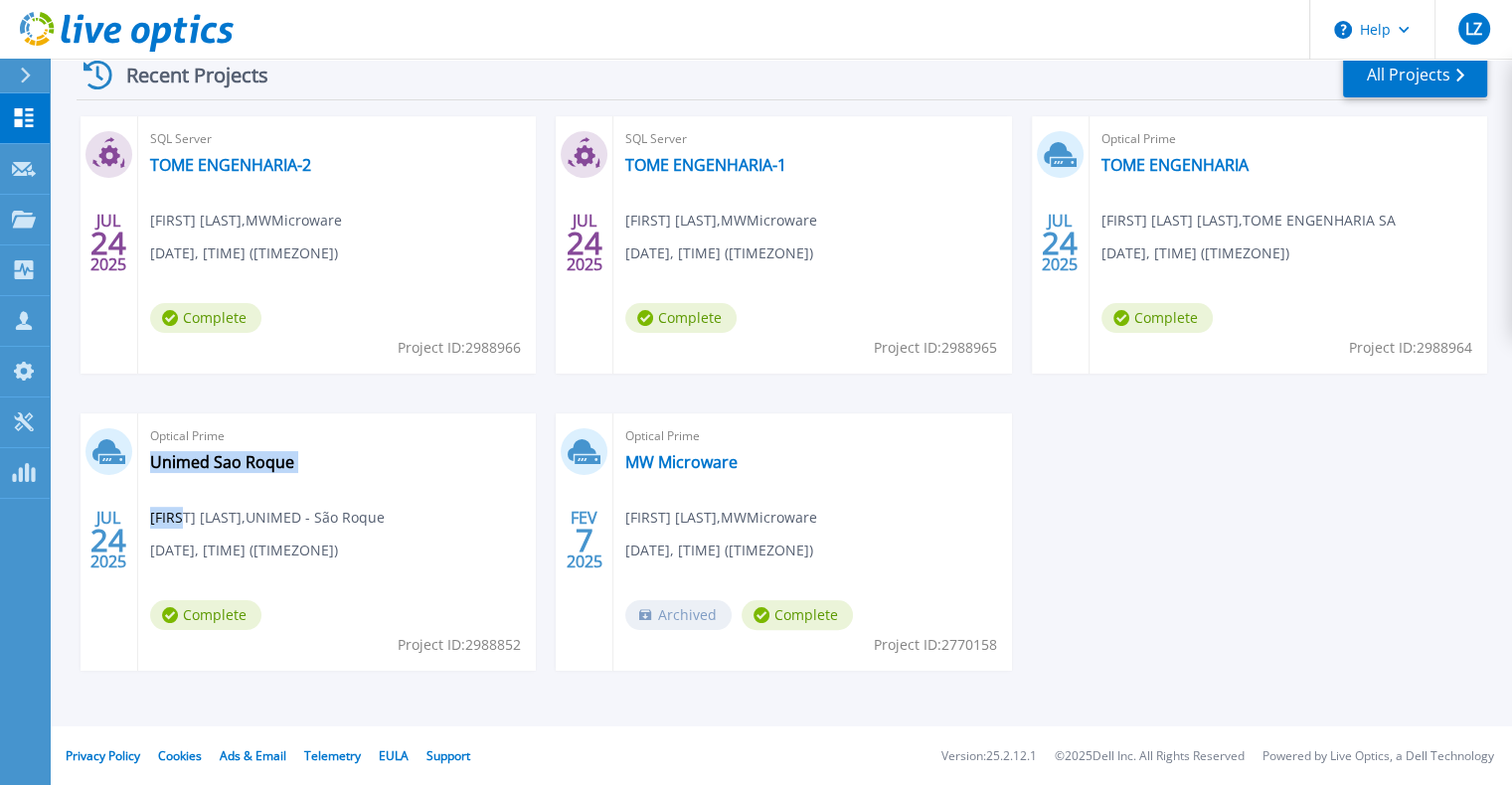 drag, startPoint x: 374, startPoint y: 527, endPoint x: 188, endPoint y: 527, distance: 186 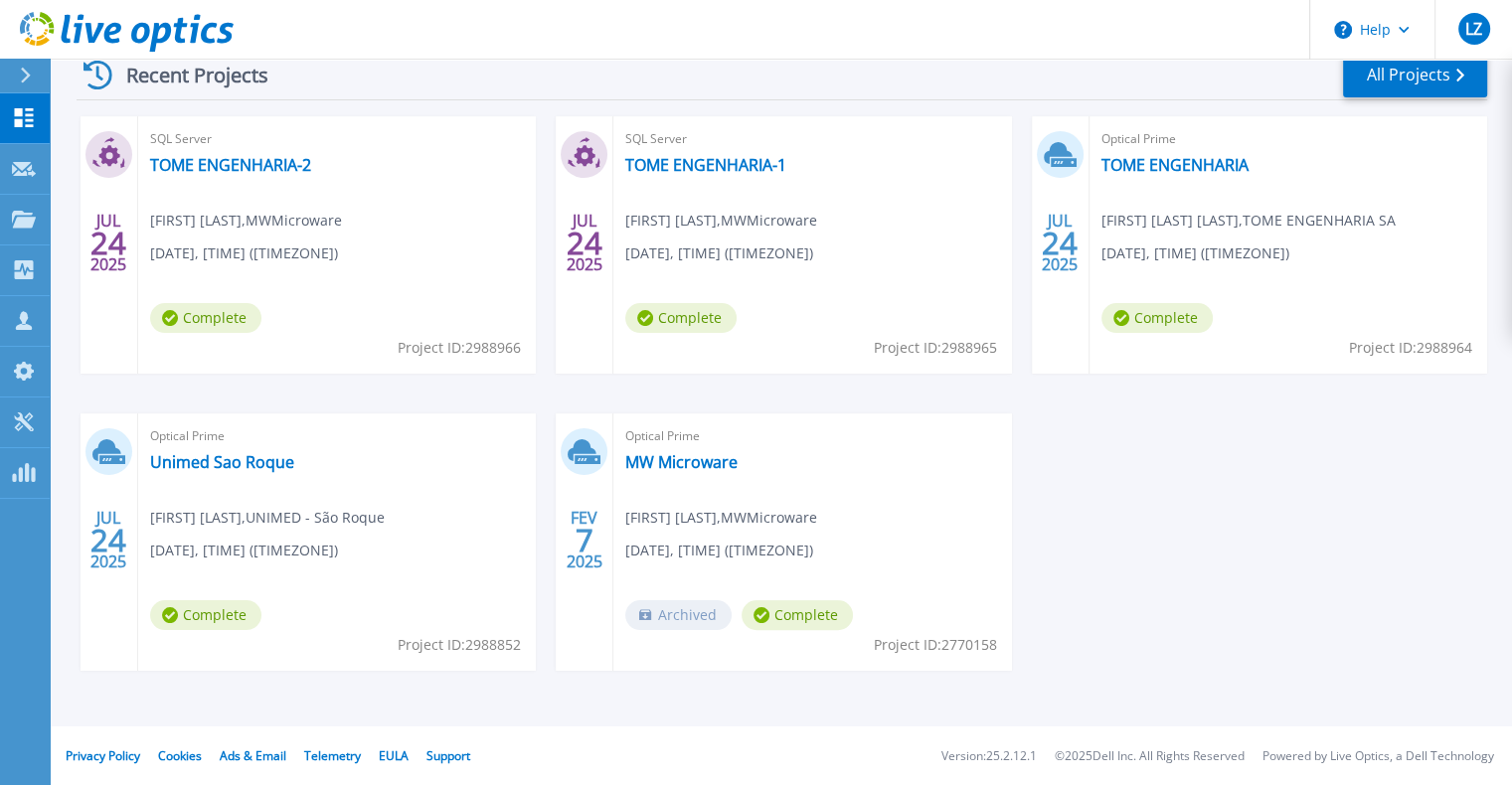 click on "Michel Almeida ,  UNIMED - São Roque" at bounding box center [246, 221] 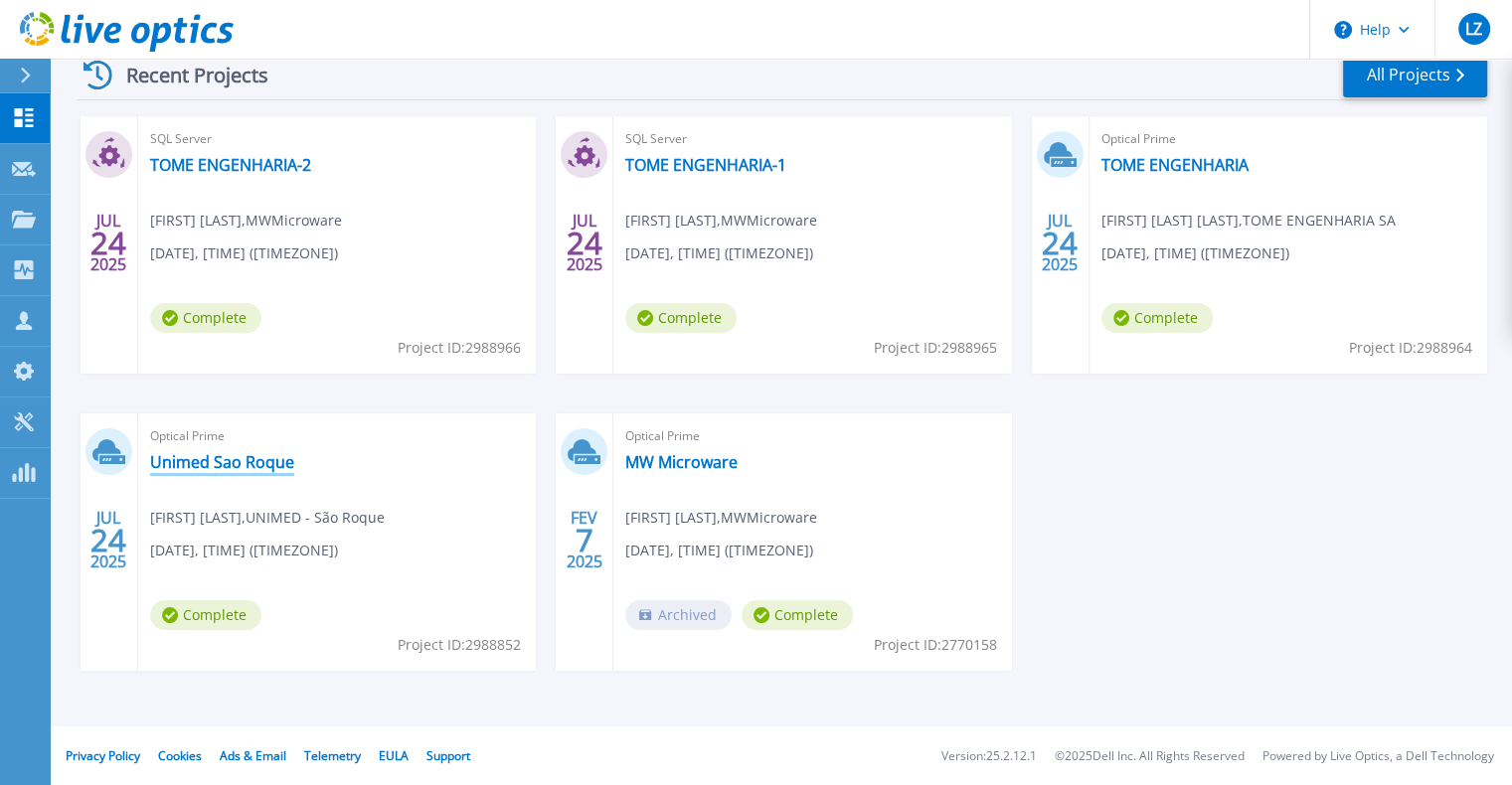 click on "Unimed Sao Roque" at bounding box center [222, 462] 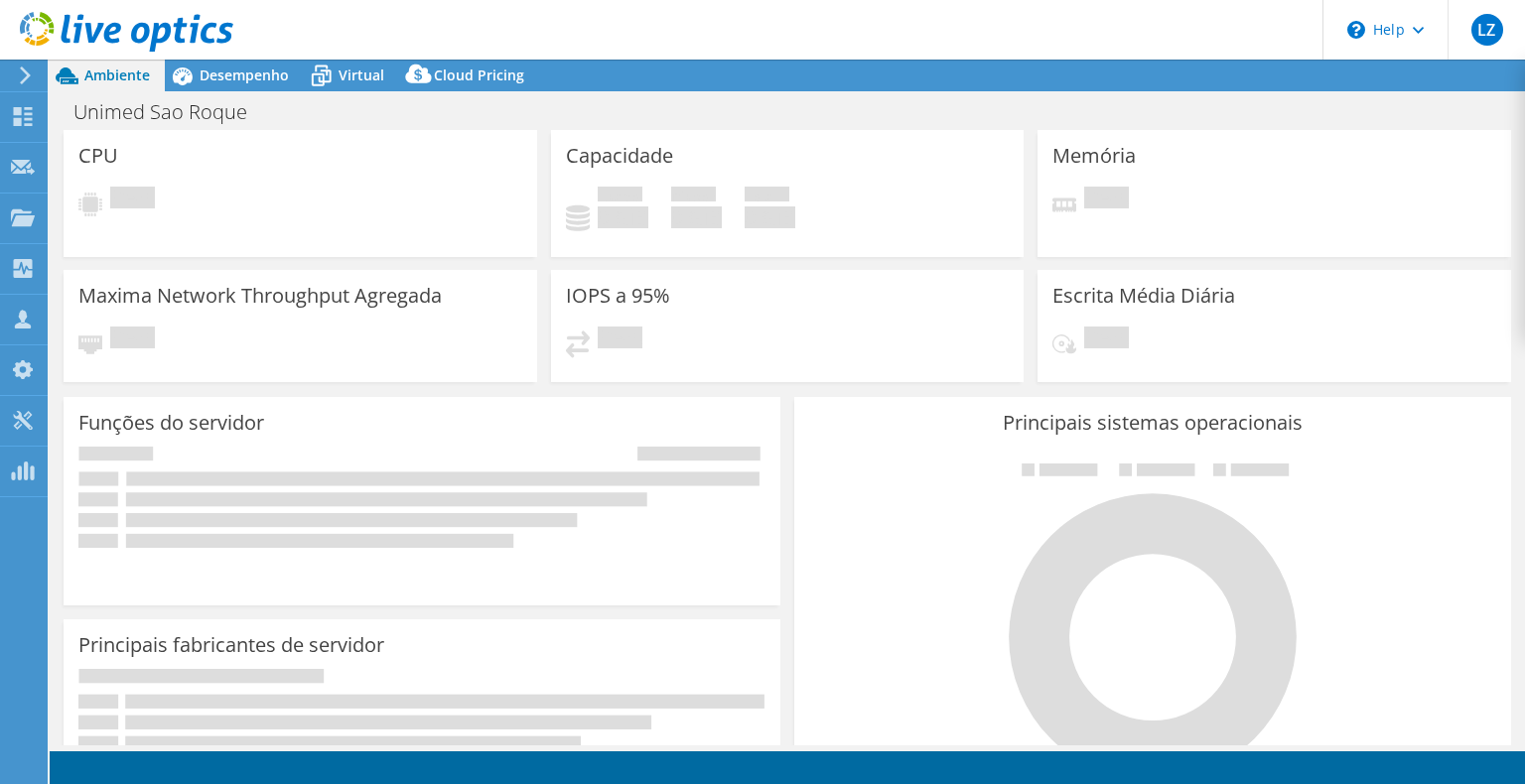 scroll, scrollTop: 0, scrollLeft: 0, axis: both 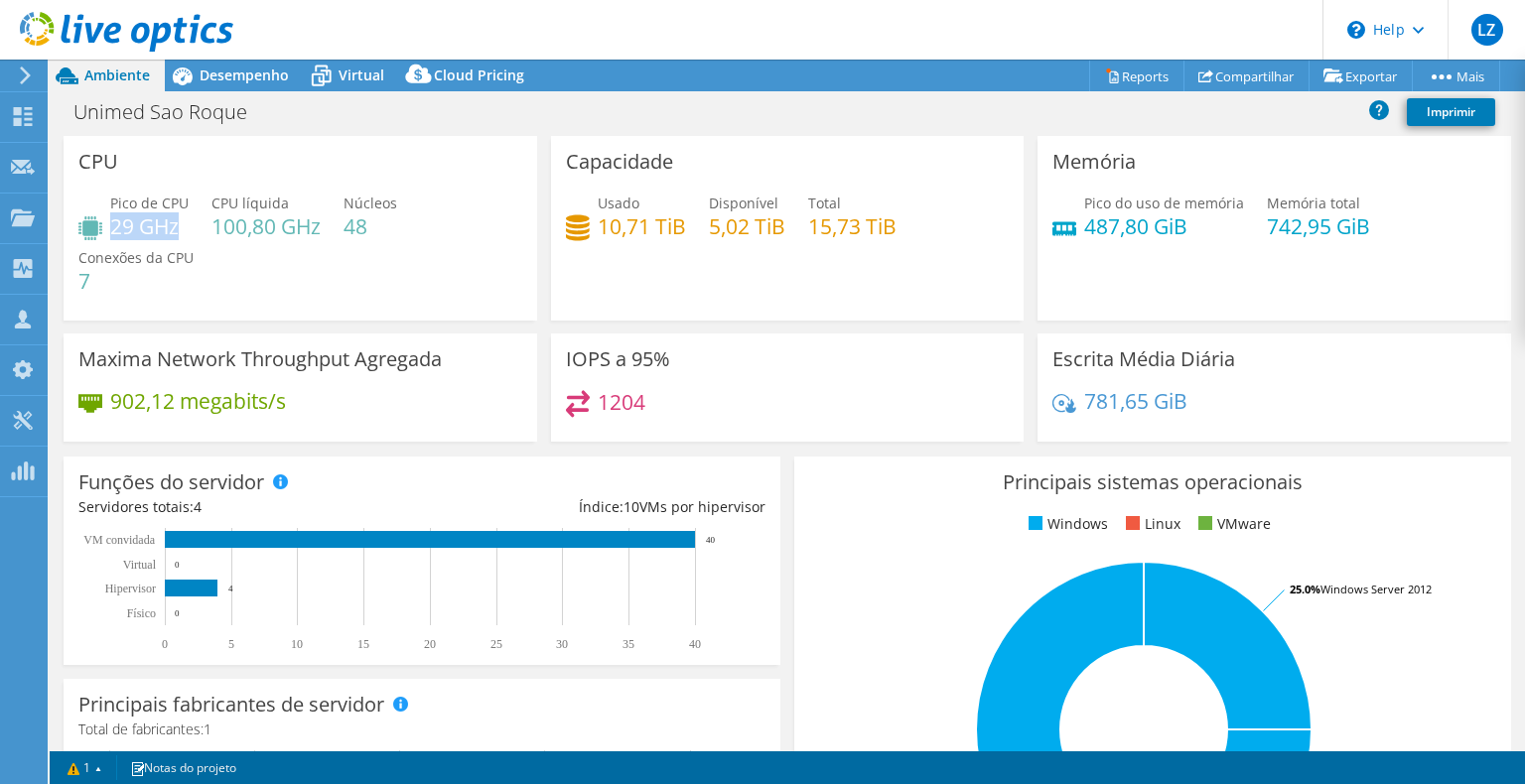 drag, startPoint x: 111, startPoint y: 235, endPoint x: 187, endPoint y: 235, distance: 76 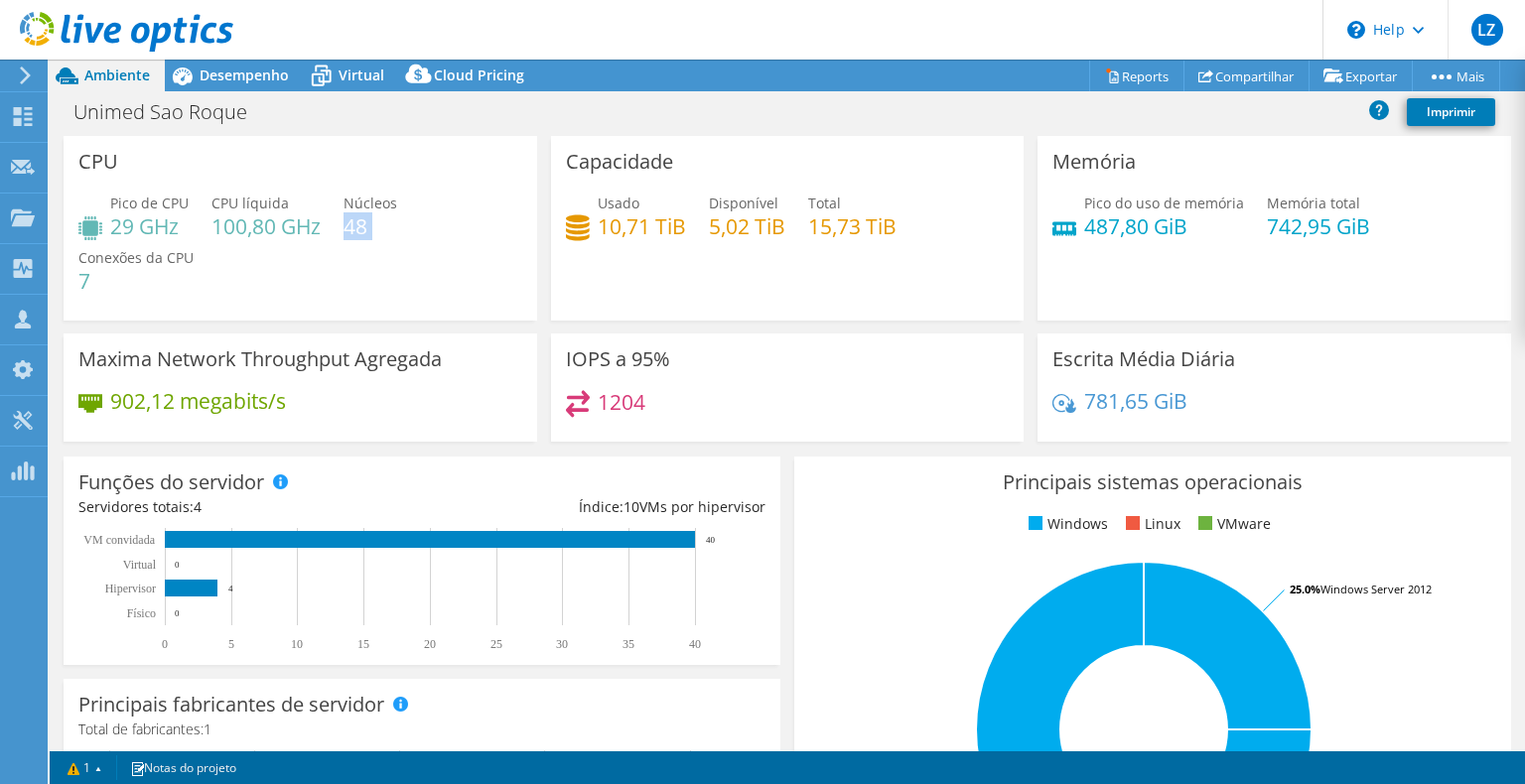 drag, startPoint x: 344, startPoint y: 231, endPoint x: 367, endPoint y: 242, distance: 25.495098 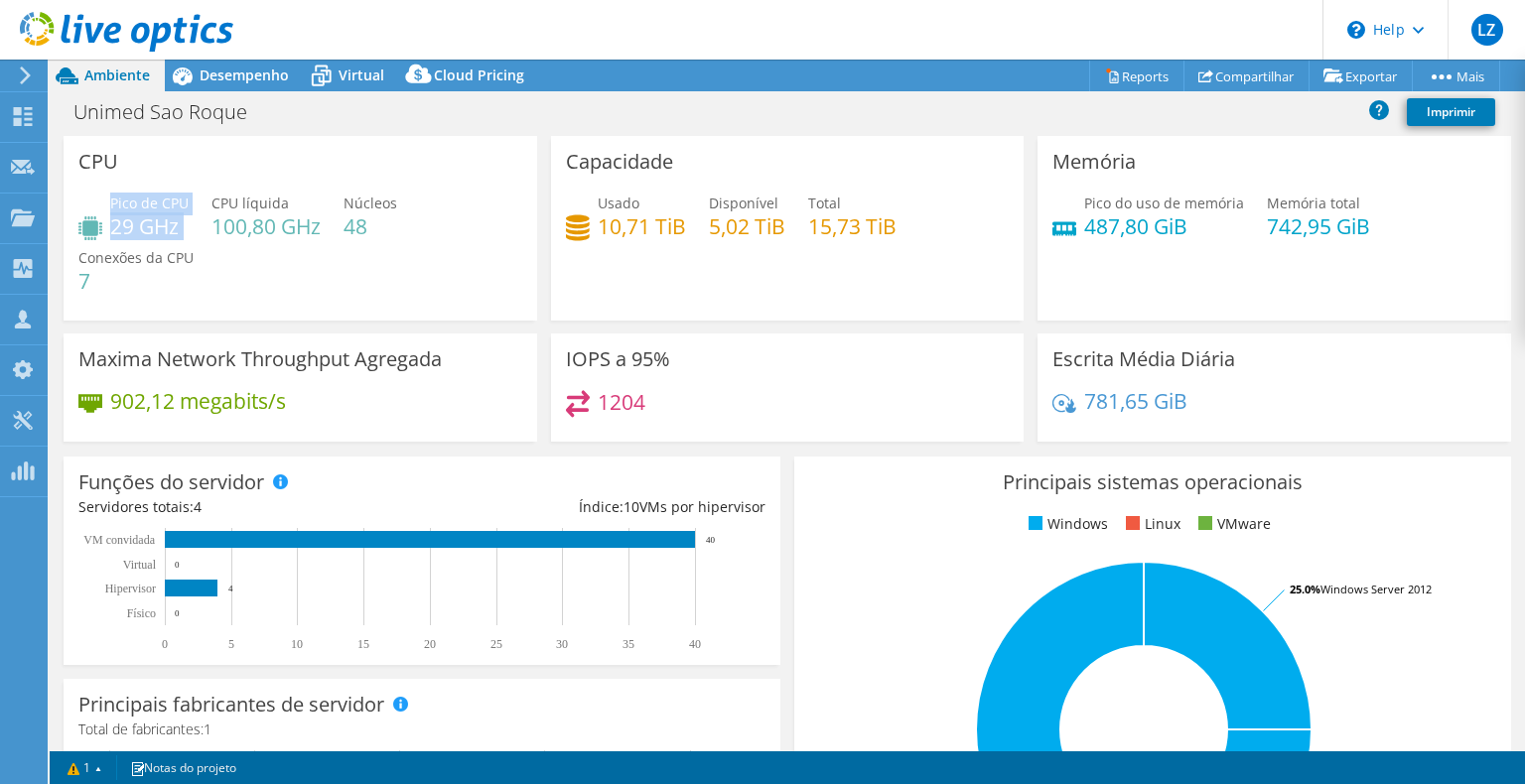 drag, startPoint x: 108, startPoint y: 230, endPoint x: 169, endPoint y: 240, distance: 61.81424 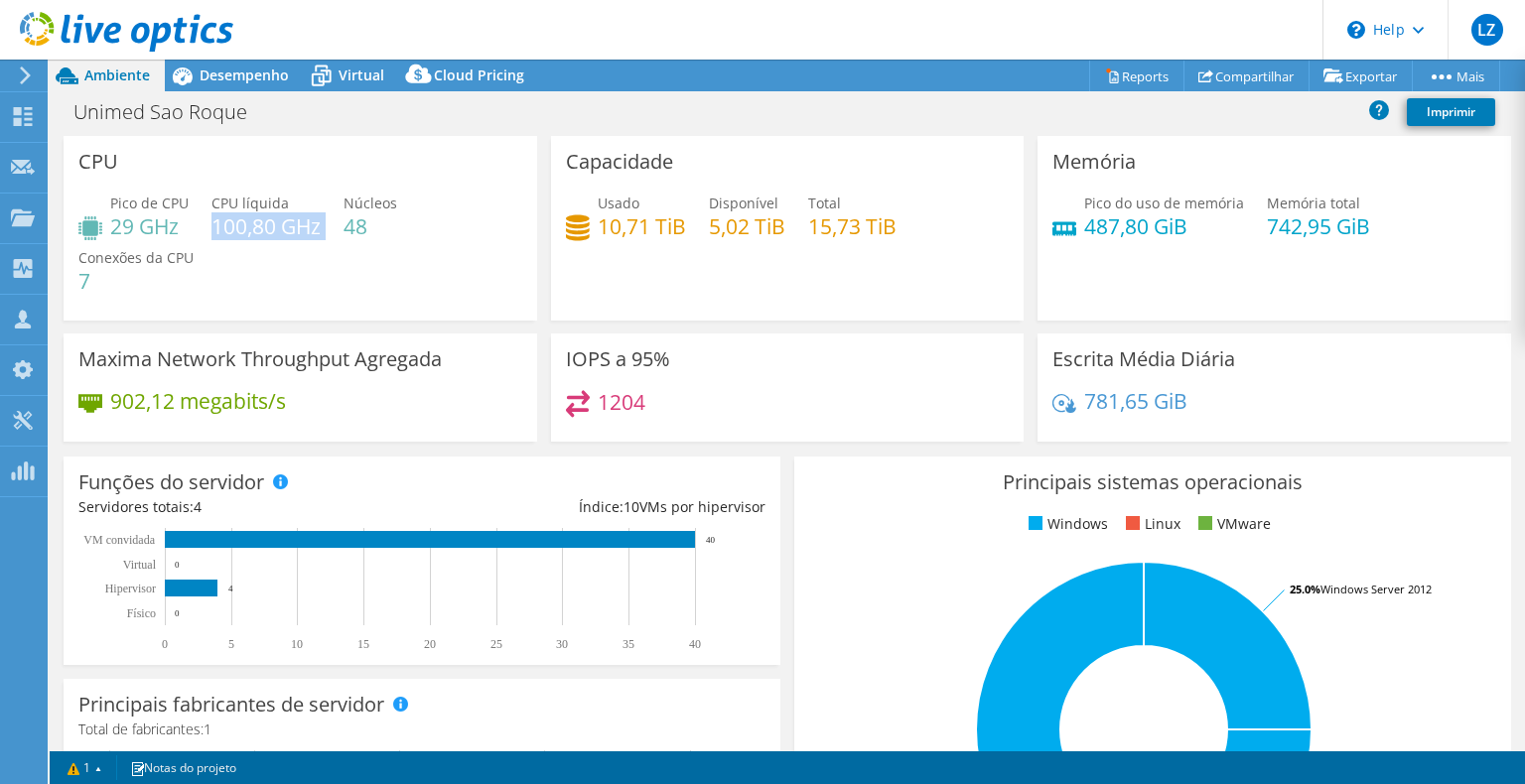 drag, startPoint x: 214, startPoint y: 228, endPoint x: 330, endPoint y: 234, distance: 116.15507 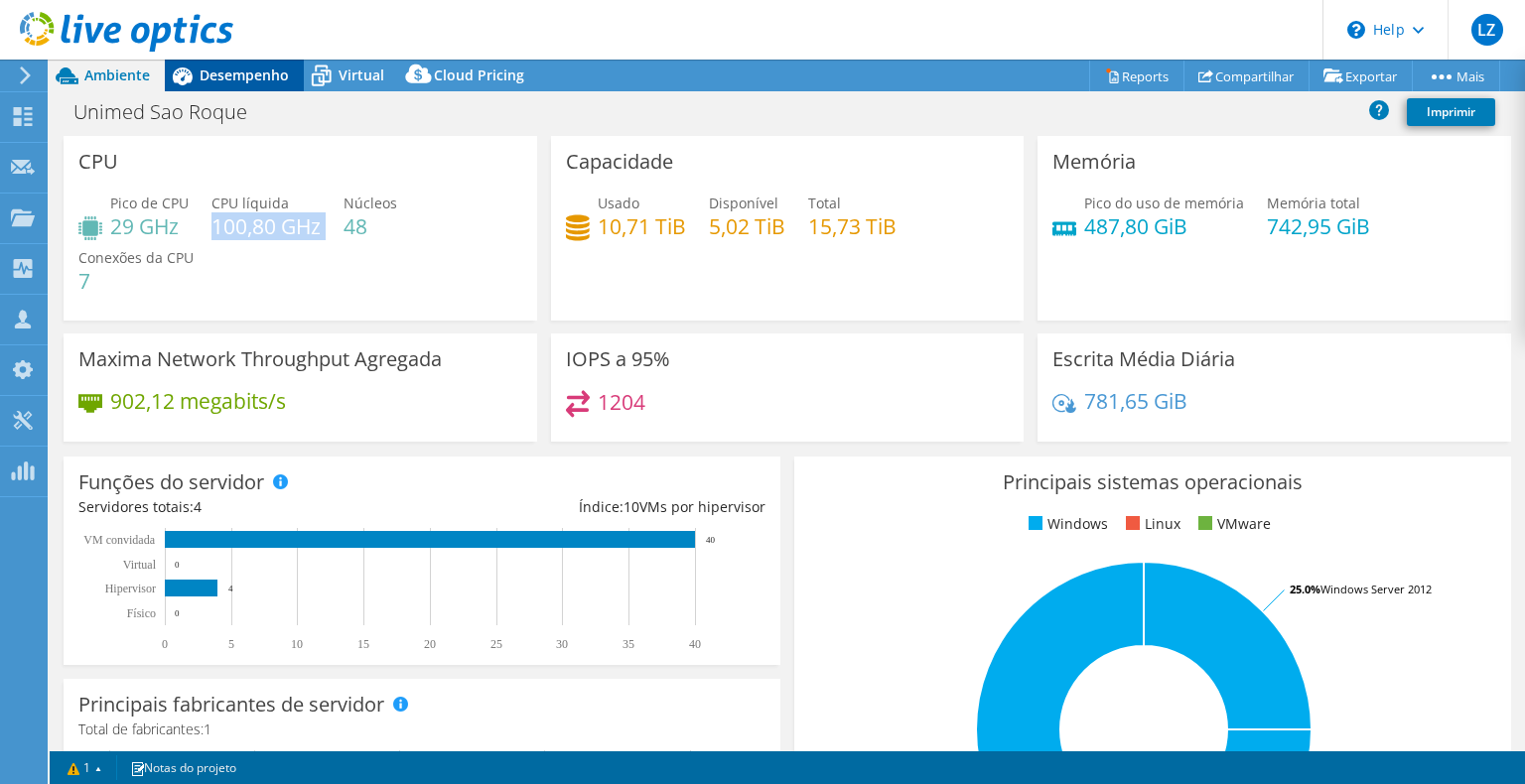 click on "Desempenho" at bounding box center [244, 74] 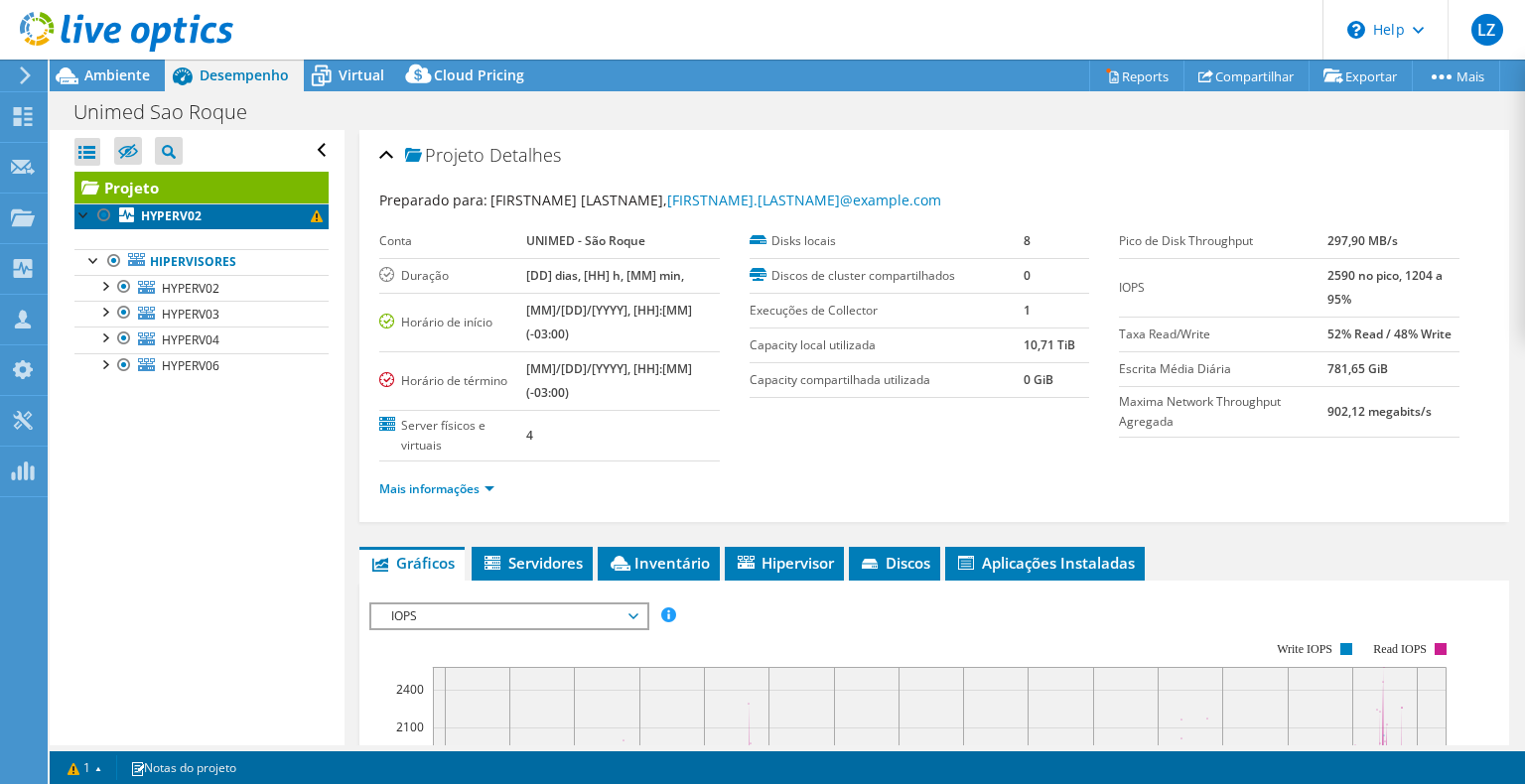 click on "HYPERV02" at bounding box center (171, 215) 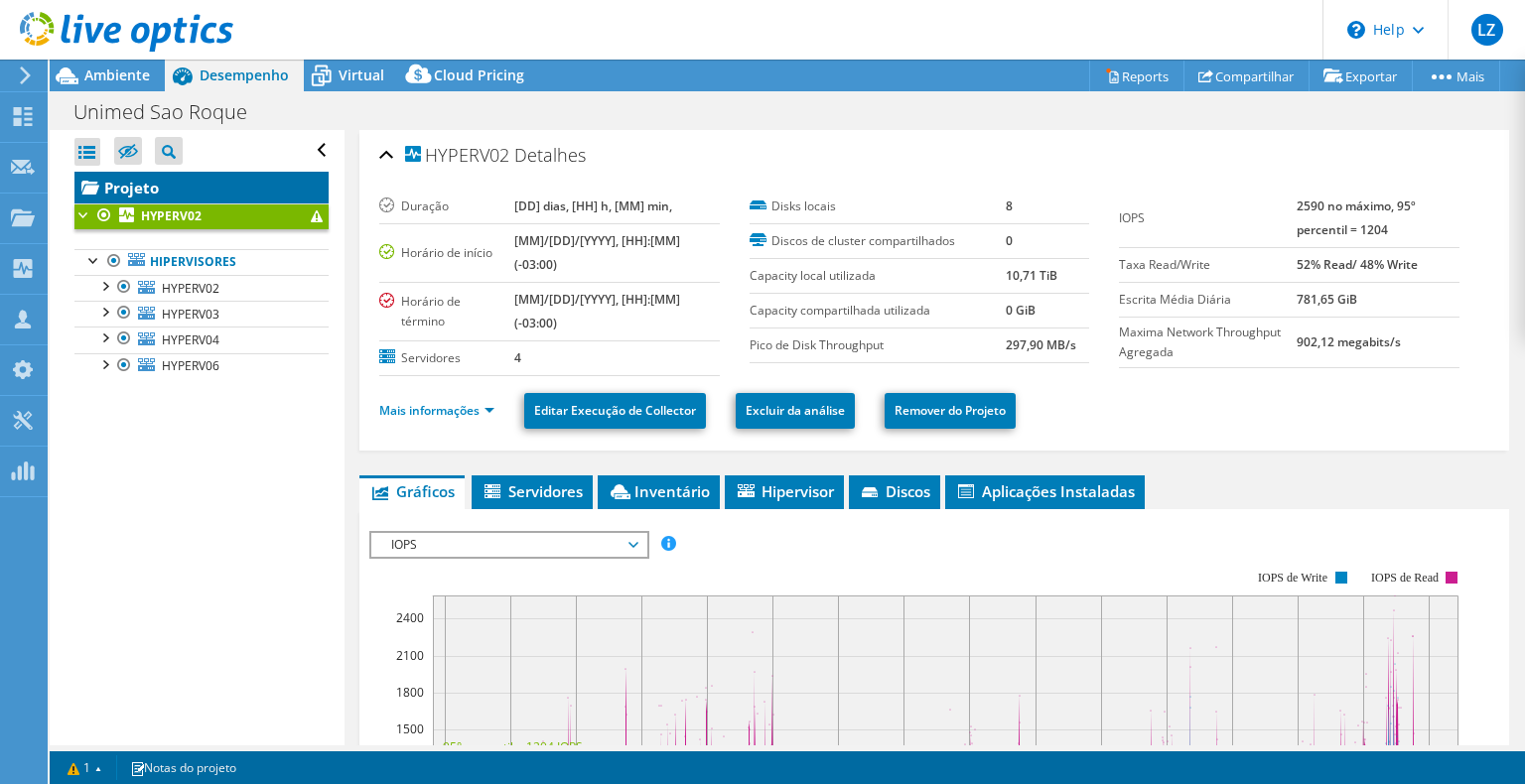 click on "Projeto" at bounding box center [202, 188] 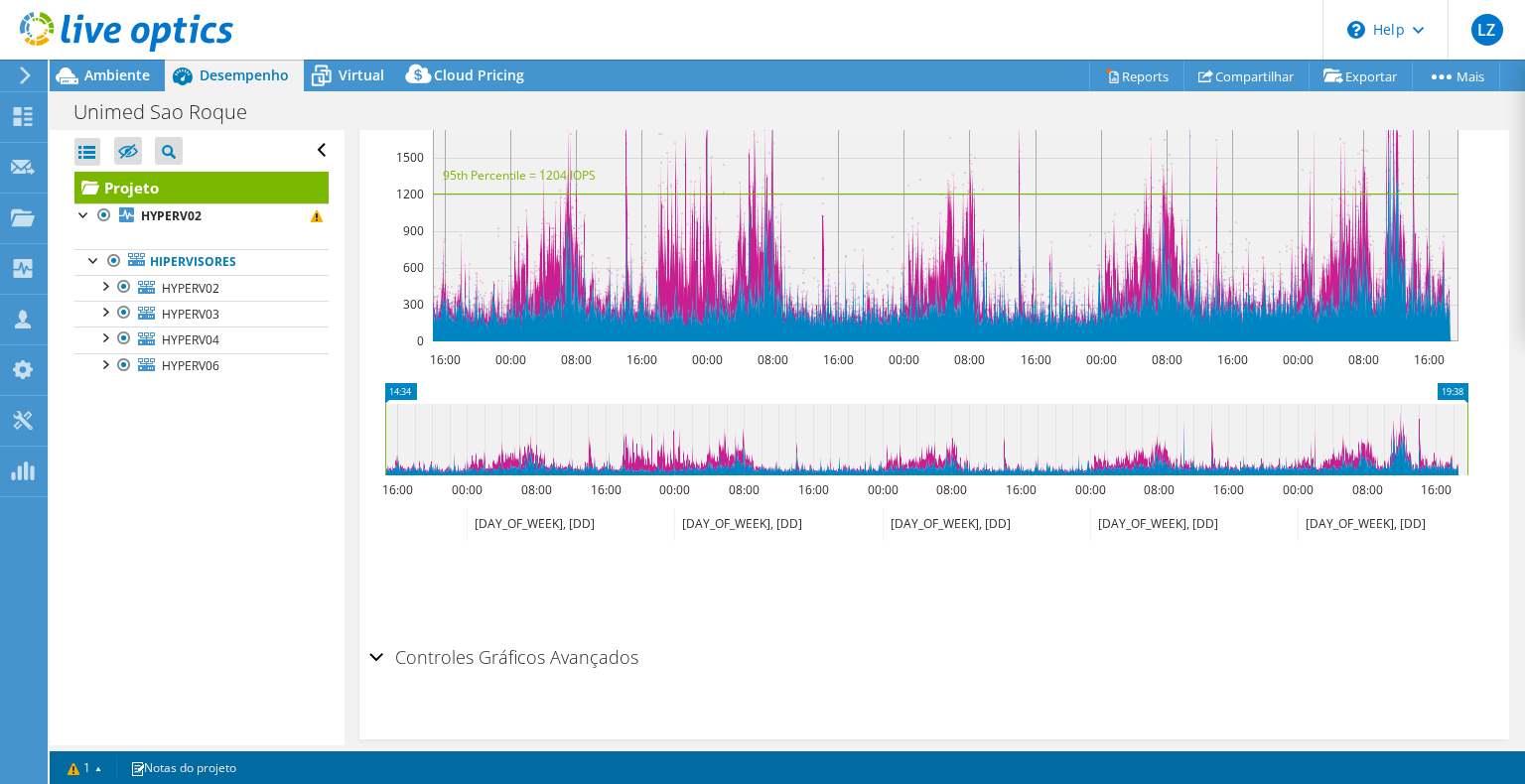 scroll, scrollTop: 0, scrollLeft: 0, axis: both 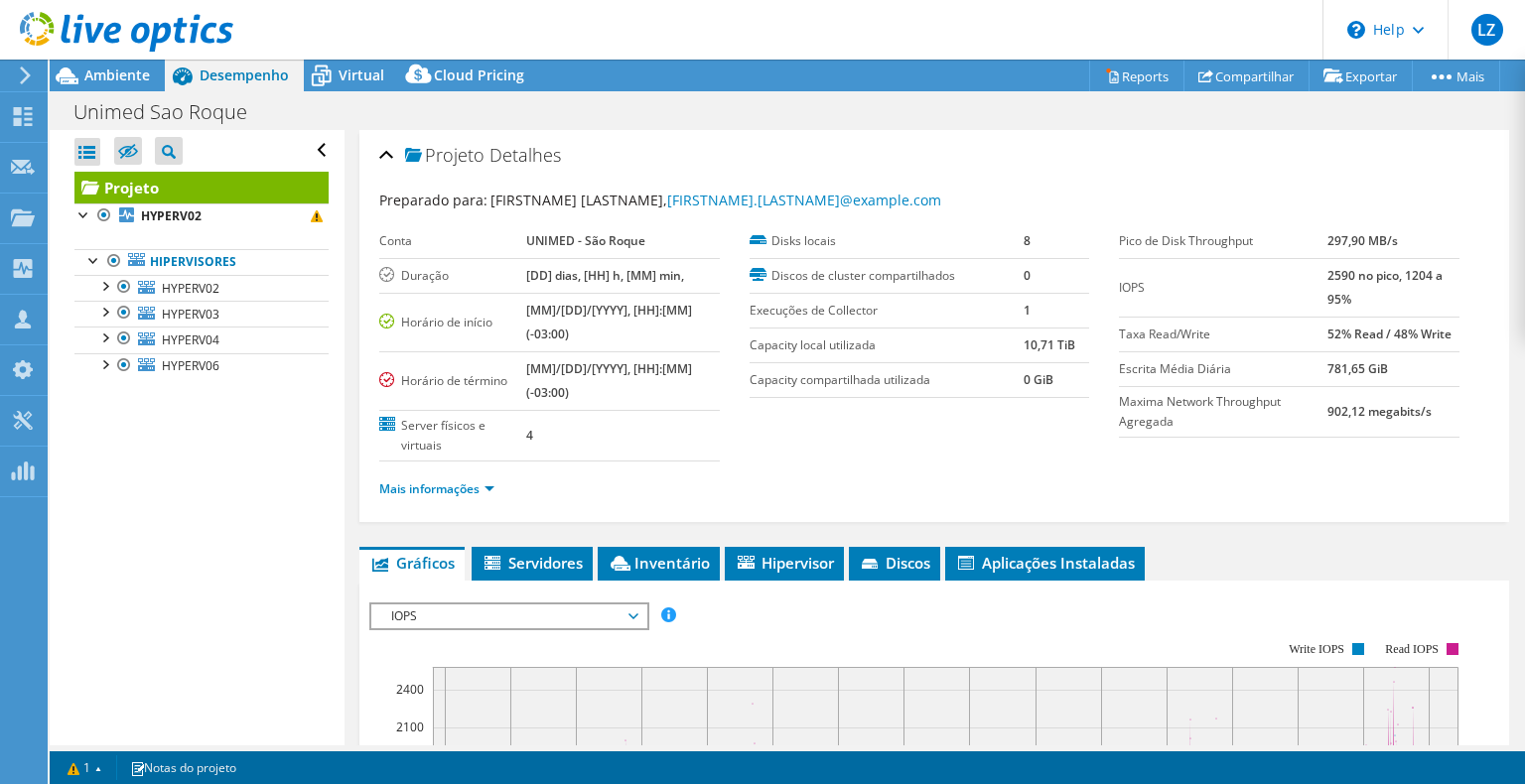 click on "IOPS" at bounding box center (508, 616) 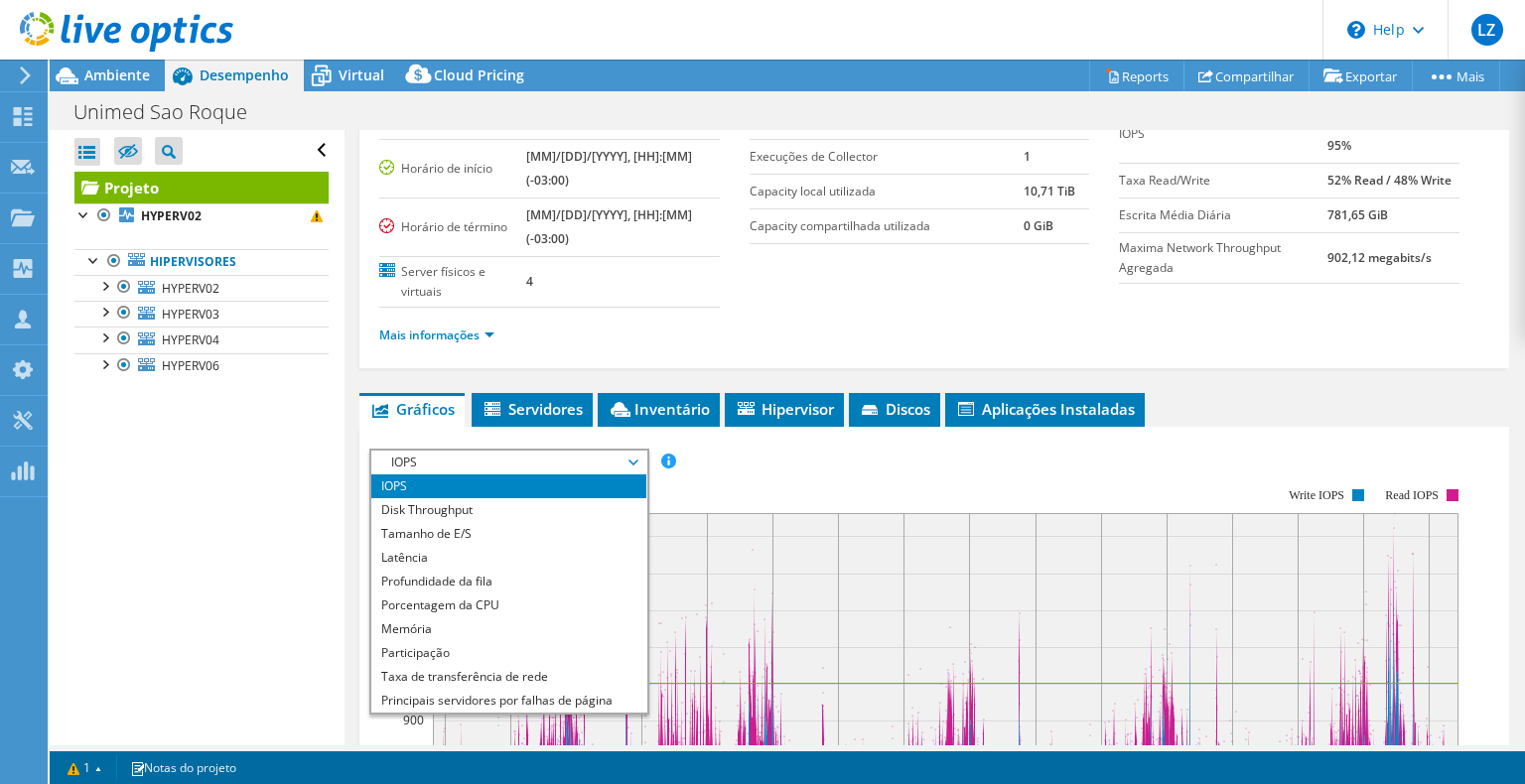 scroll, scrollTop: 198, scrollLeft: 0, axis: vertical 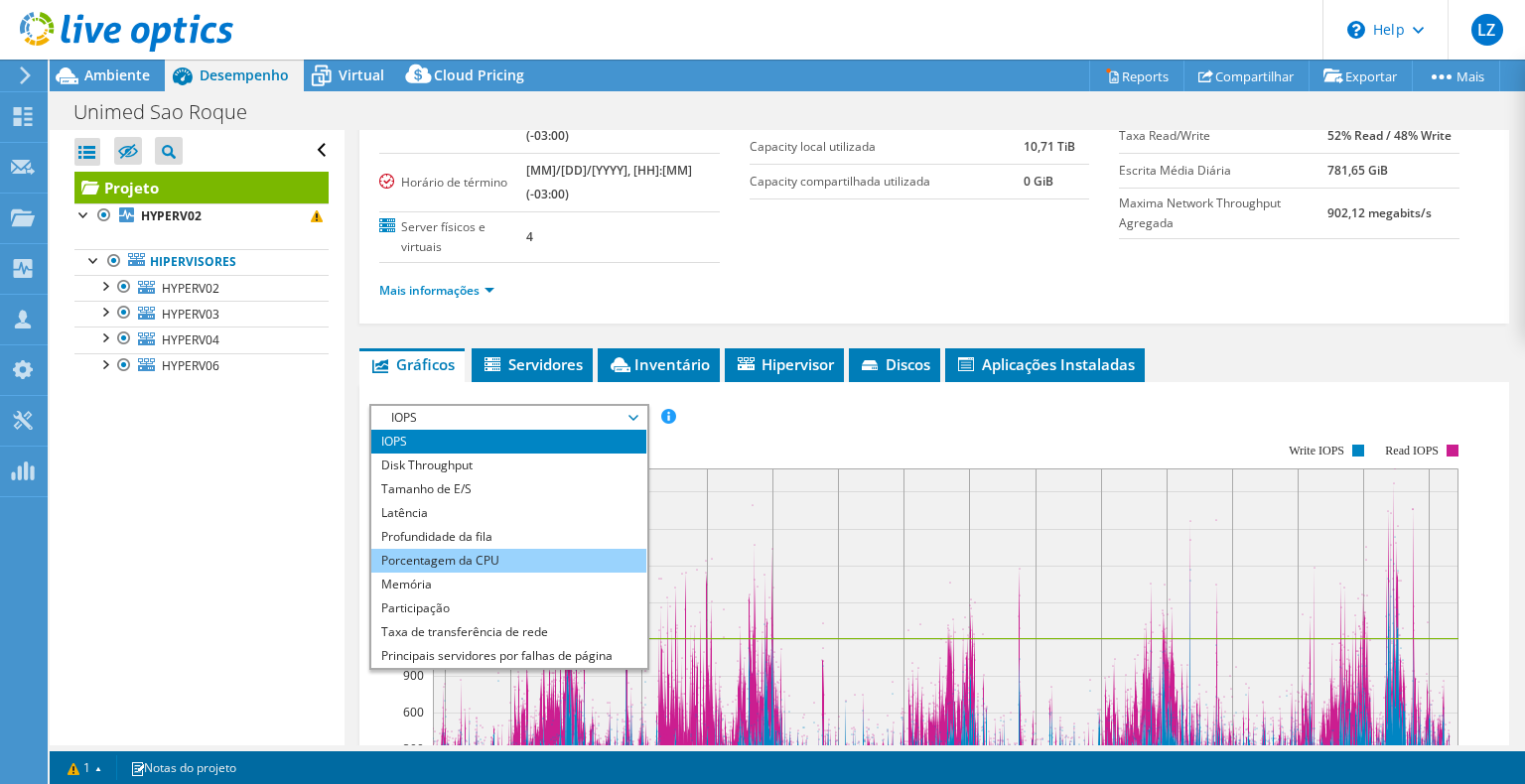 click on "Porcentagem da CPU" at bounding box center [508, 561] 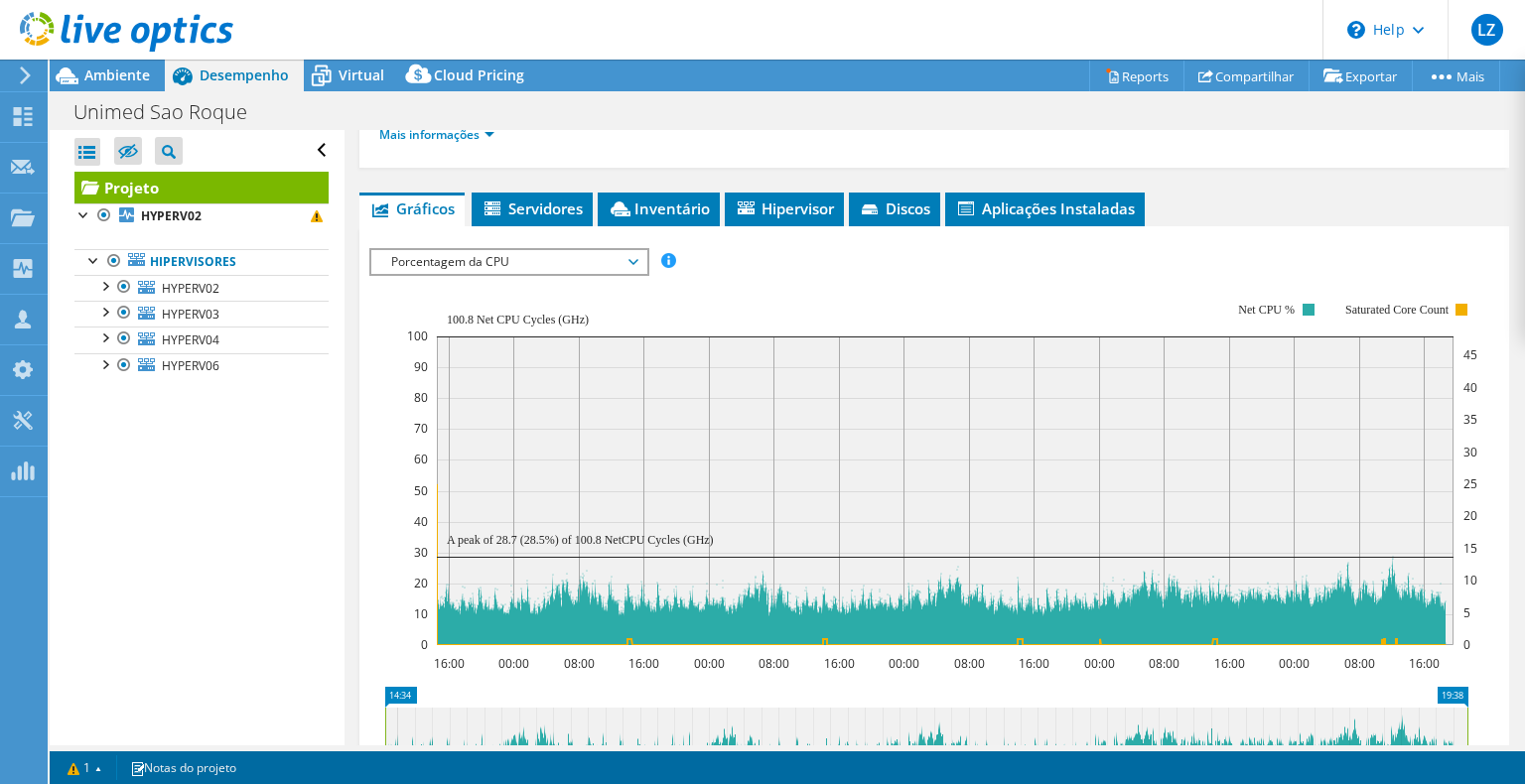 scroll, scrollTop: 397, scrollLeft: 0, axis: vertical 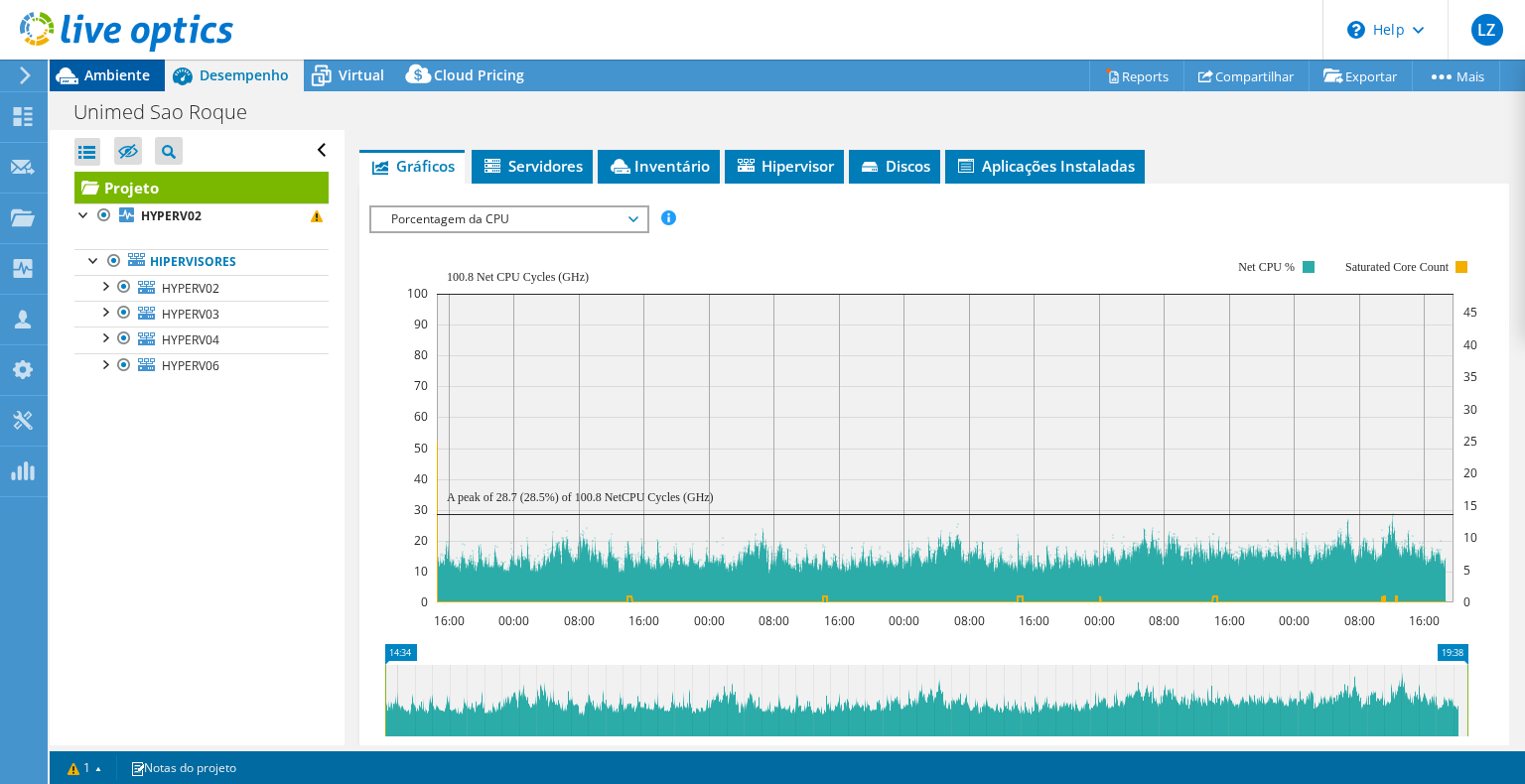 click on "Ambiente" at bounding box center (117, 74) 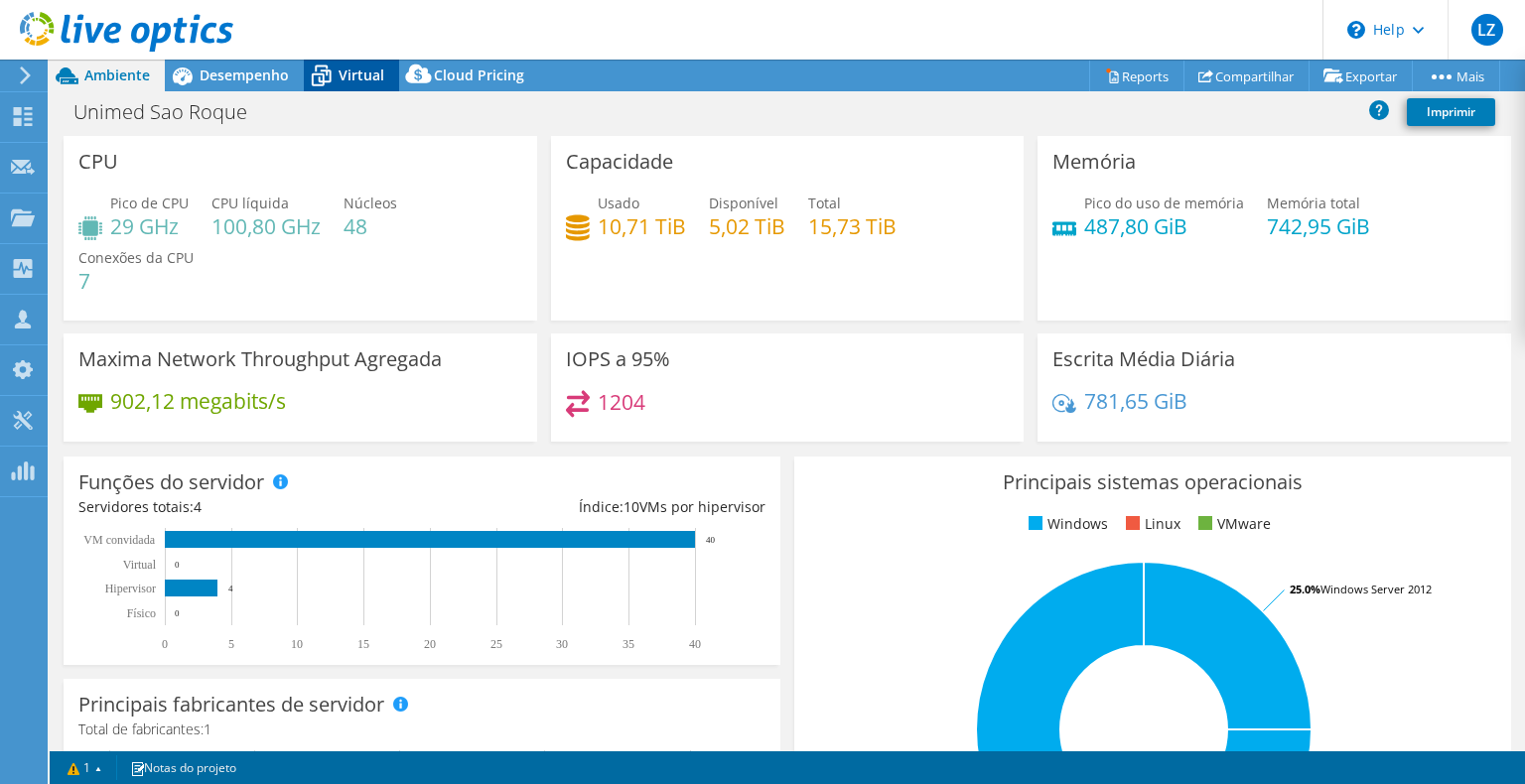 click on "Virtual" at bounding box center [361, 74] 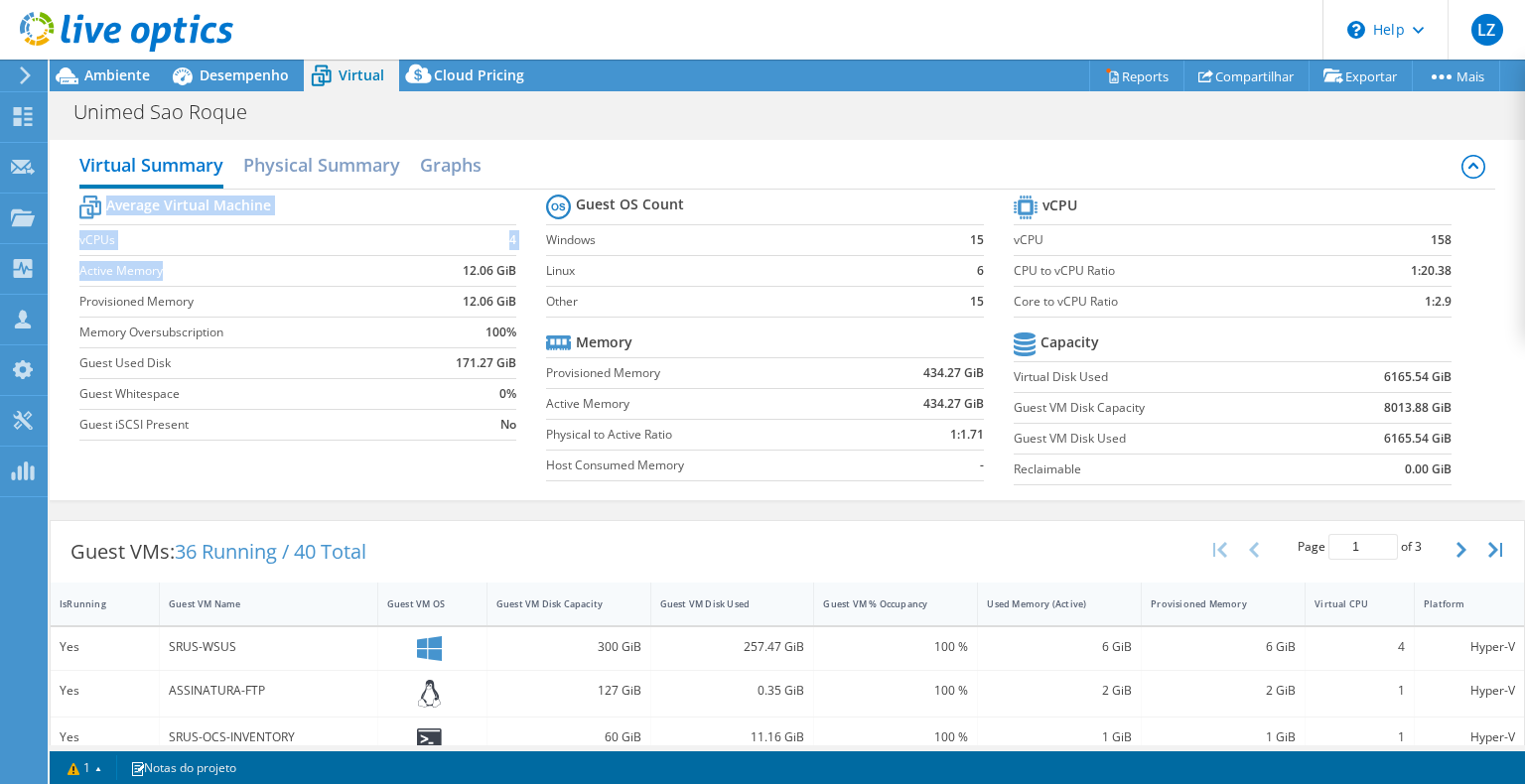 drag, startPoint x: 262, startPoint y: 276, endPoint x: 495, endPoint y: 302, distance: 234.44616 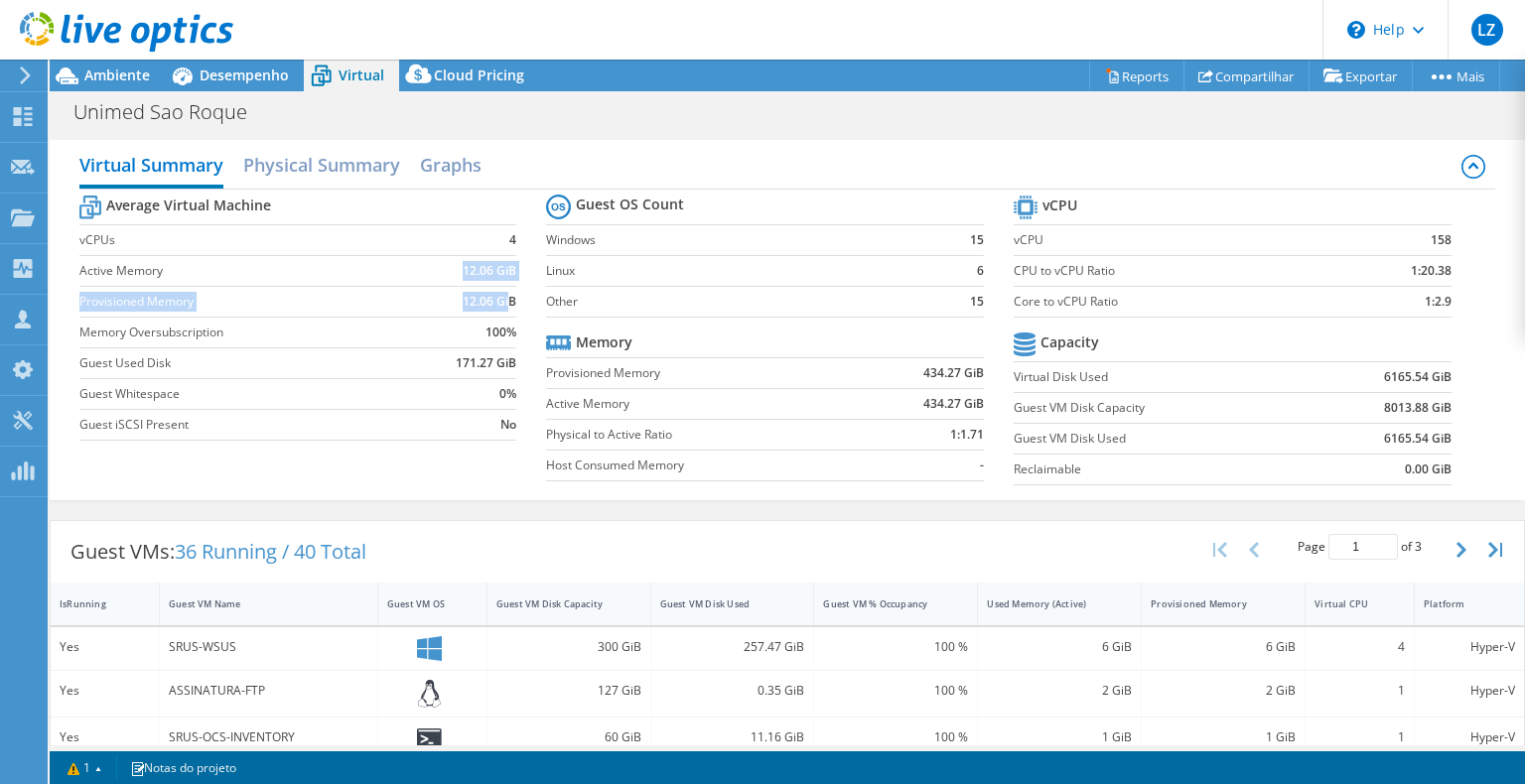 drag, startPoint x: 427, startPoint y: 264, endPoint x: 498, endPoint y: 303, distance: 81.00617 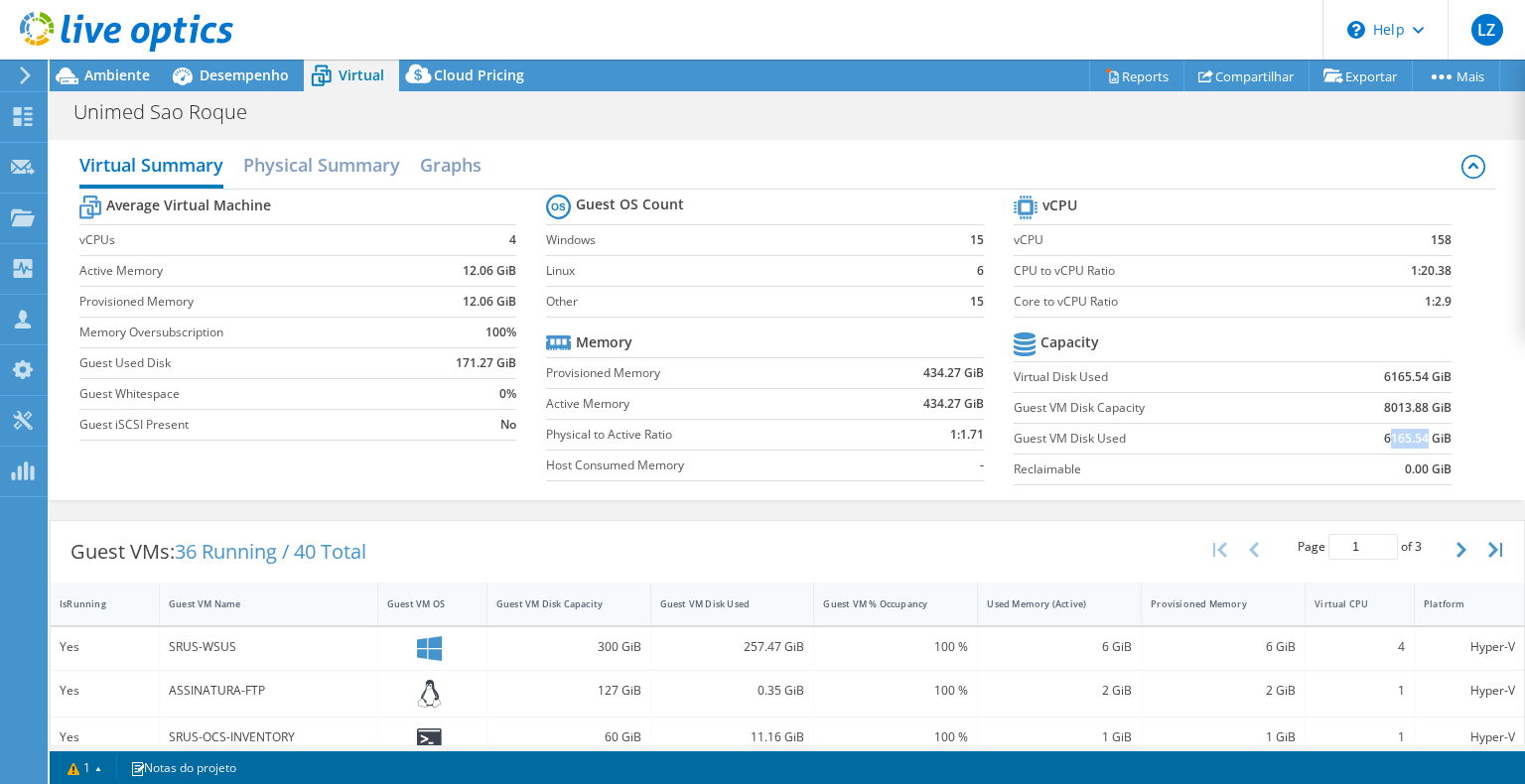 drag, startPoint x: 1414, startPoint y: 437, endPoint x: 1368, endPoint y: 425, distance: 47.539457 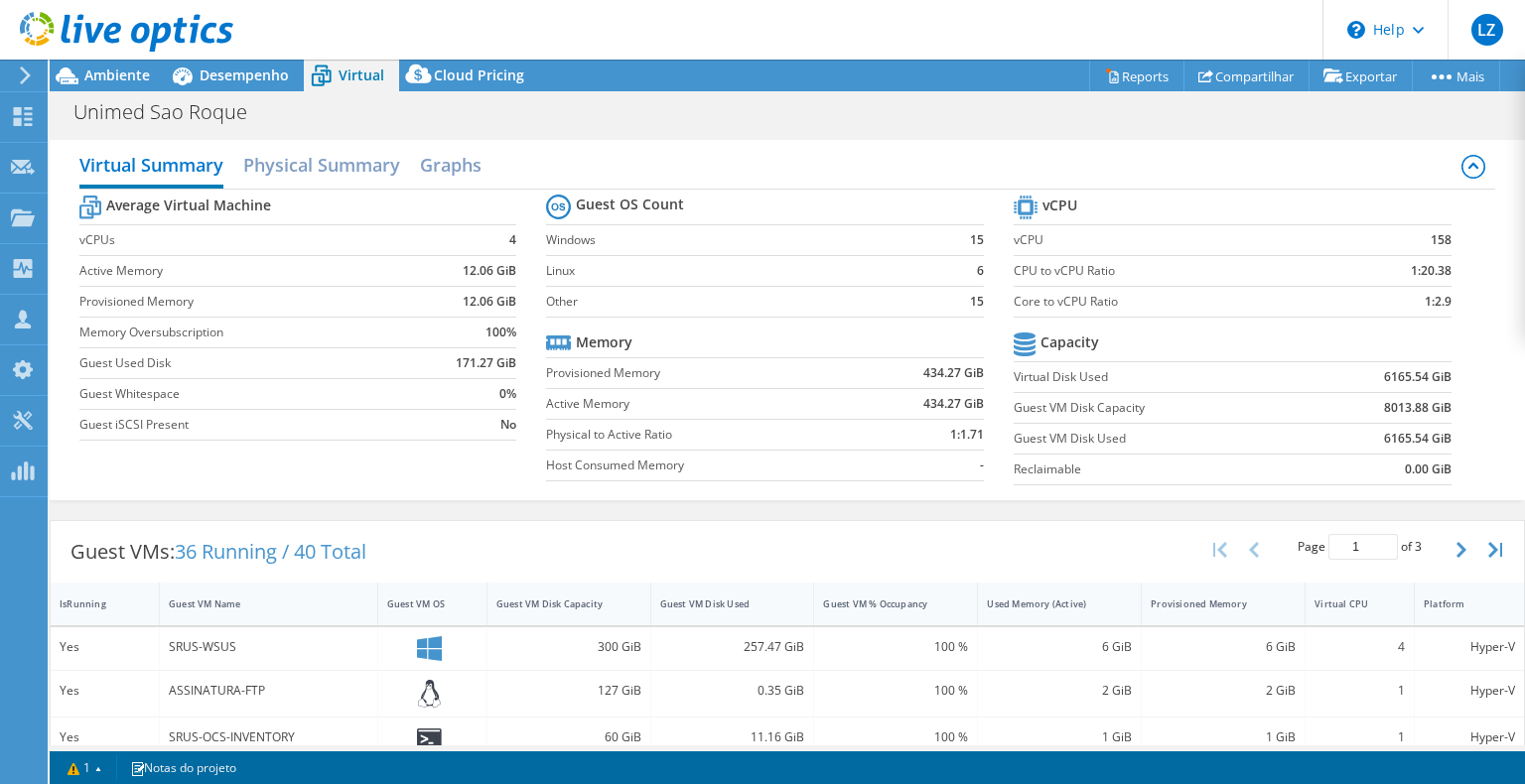 click on "8013.88 GiB" at bounding box center (1380, 407) 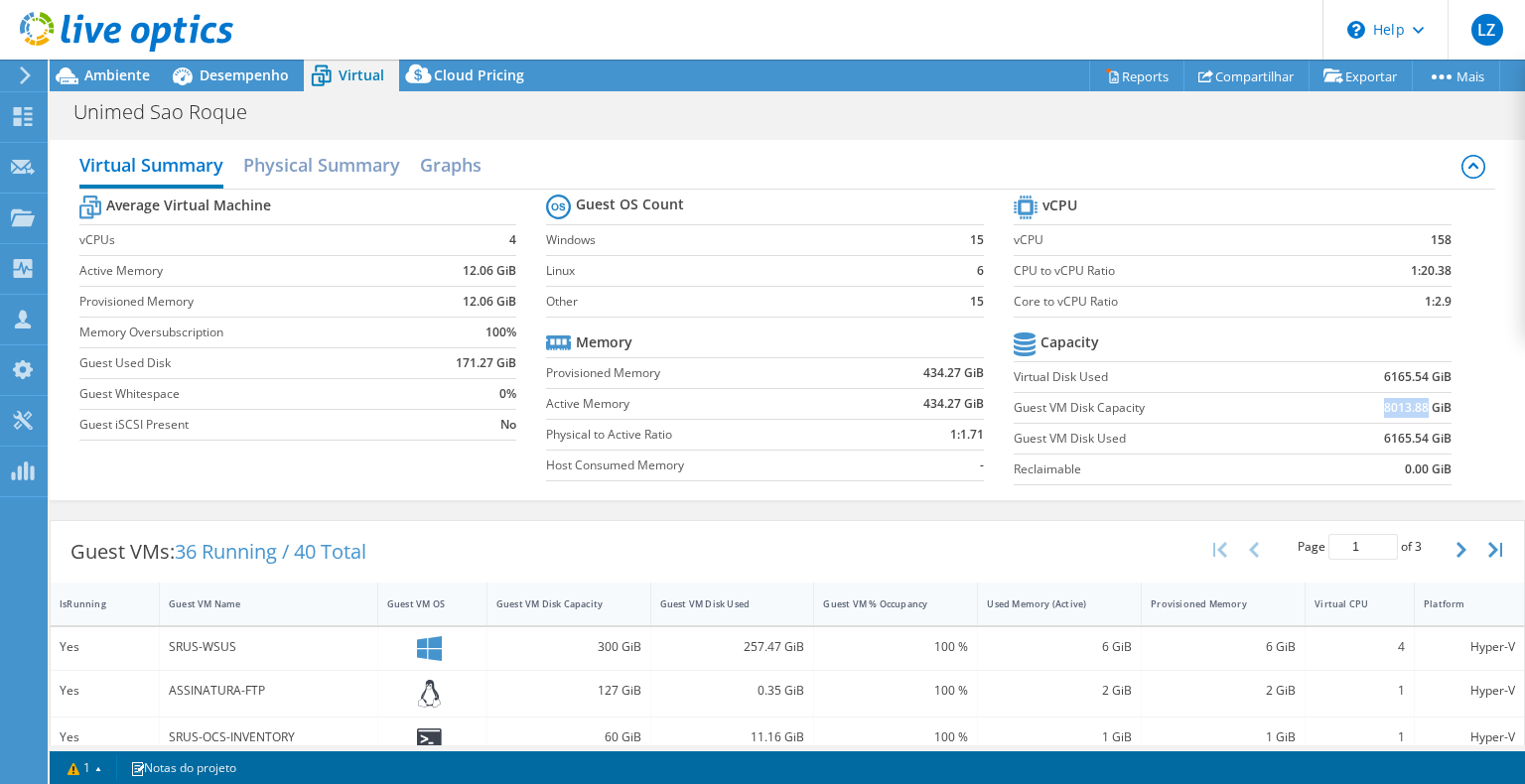 drag, startPoint x: 1414, startPoint y: 409, endPoint x: 1366, endPoint y: 407, distance: 48.04165 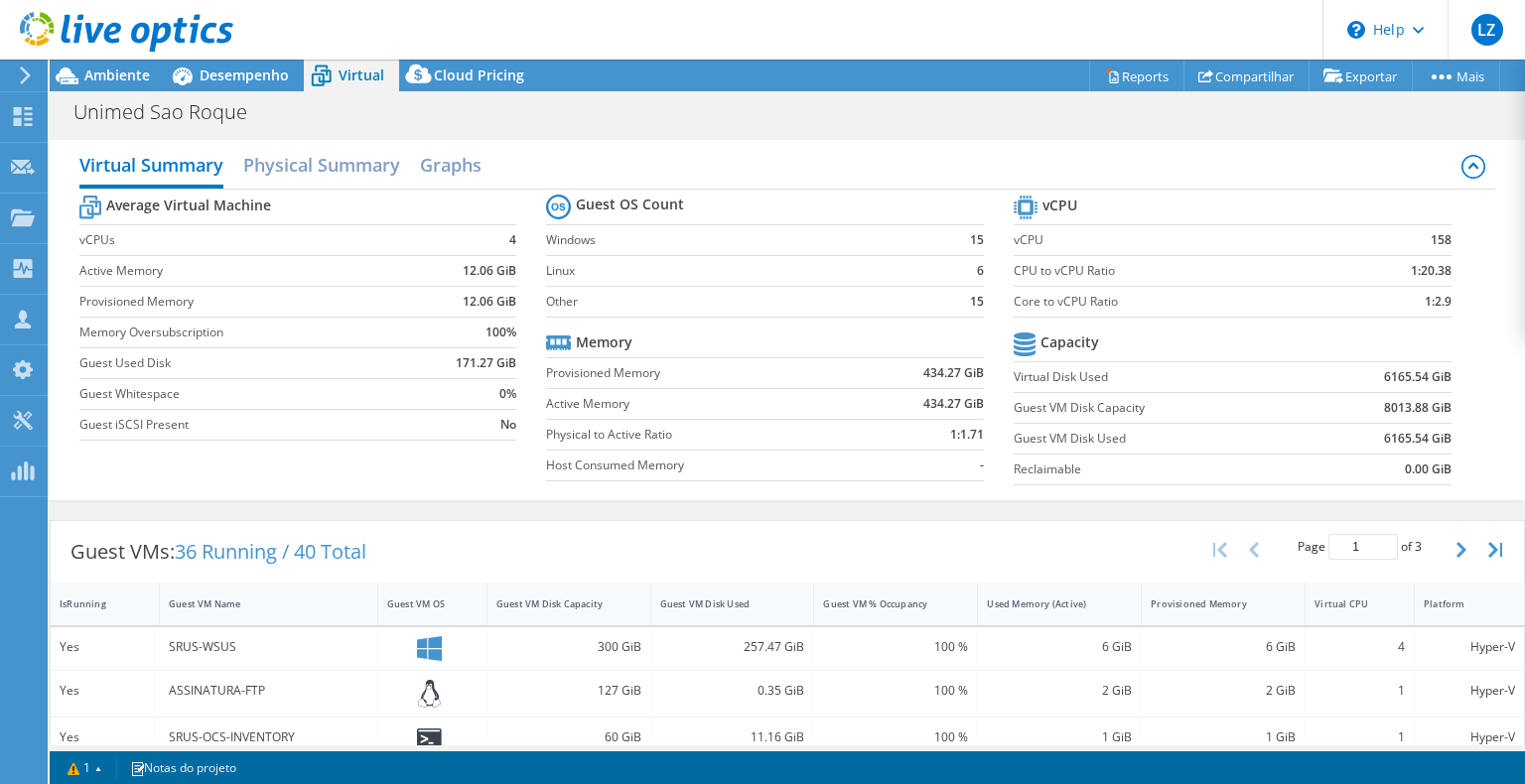 click on "6165.54 GiB" at bounding box center [1380, 438] 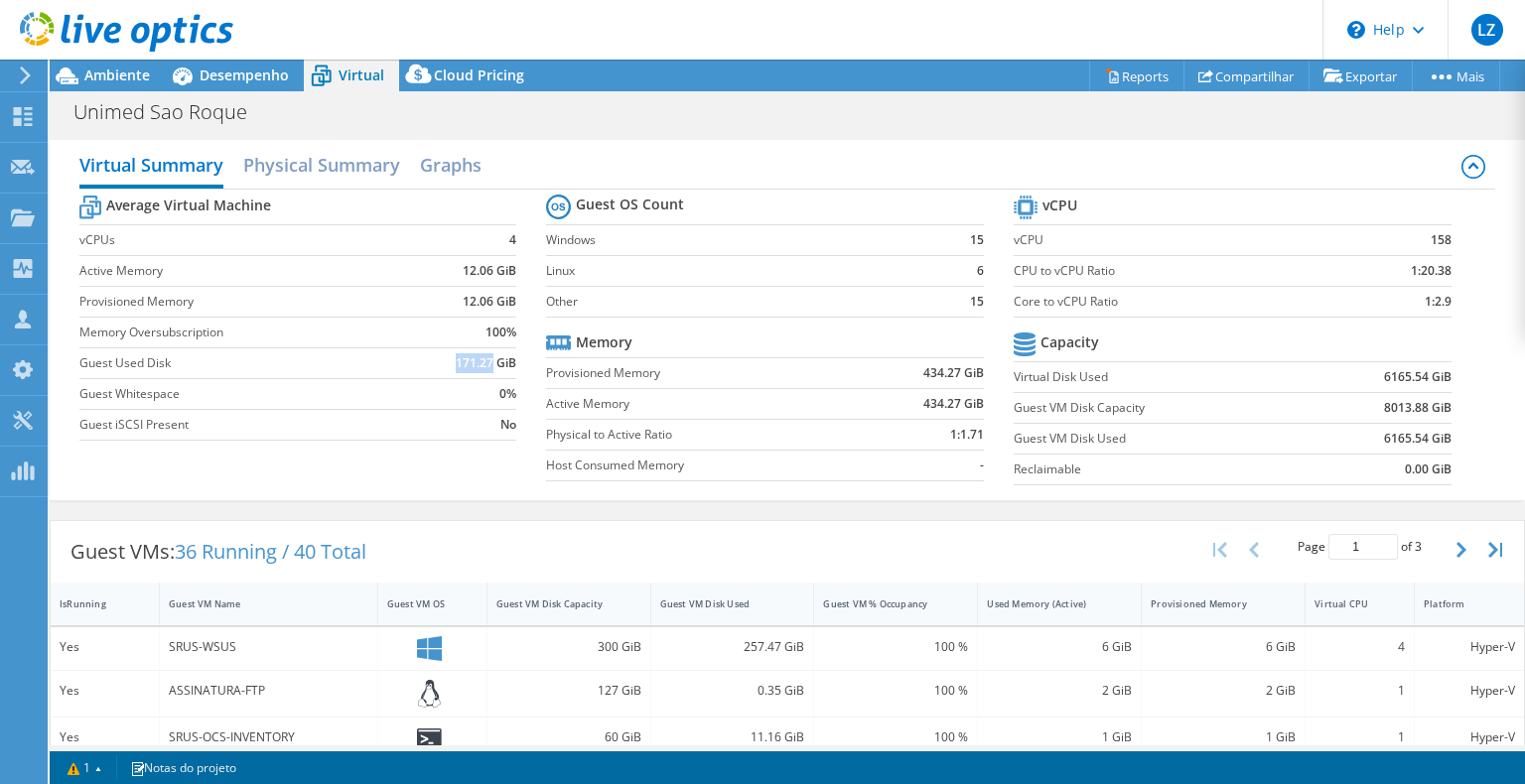 drag, startPoint x: 459, startPoint y: 363, endPoint x: 445, endPoint y: 364, distance: 14.035669 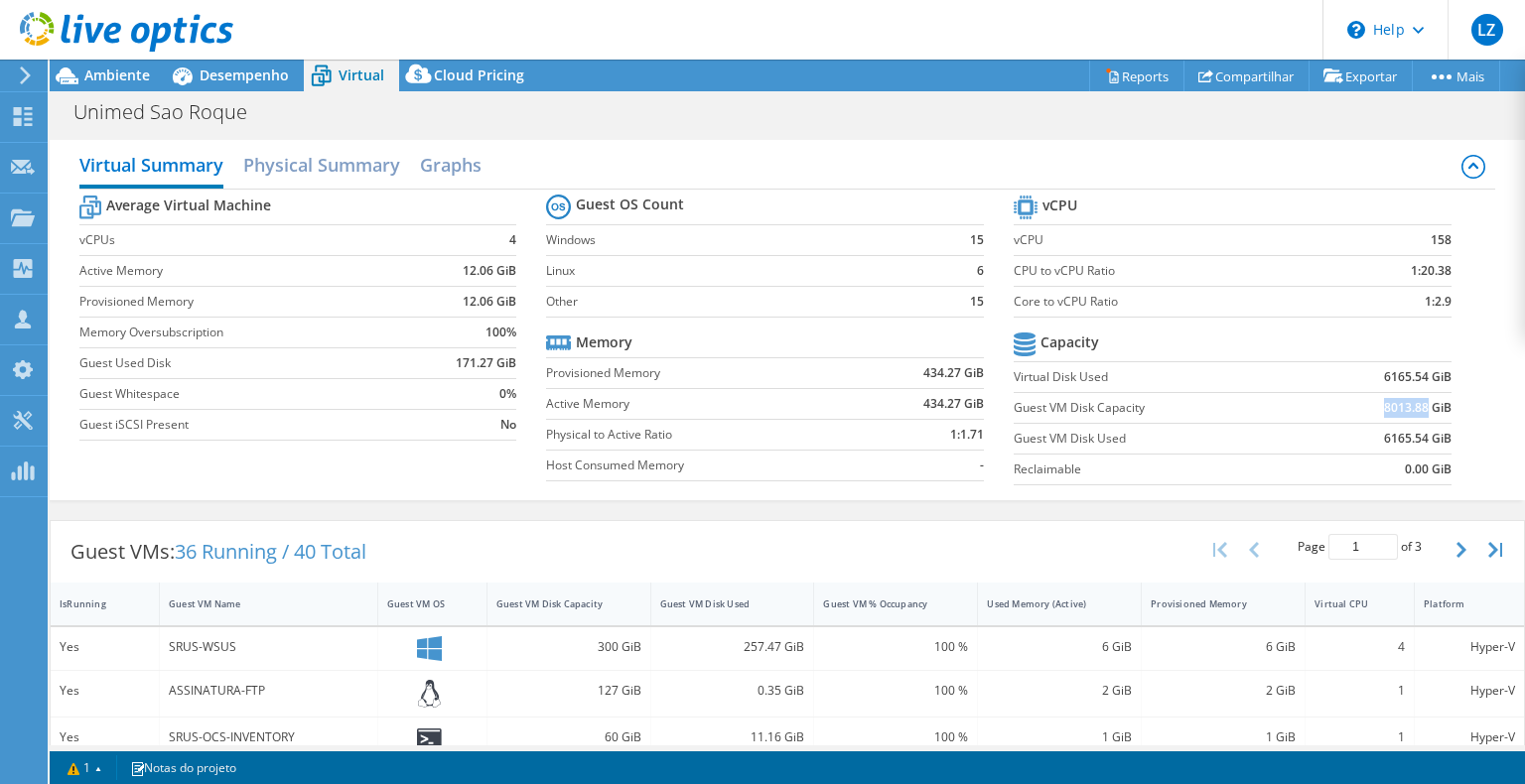 drag, startPoint x: 1367, startPoint y: 407, endPoint x: 1413, endPoint y: 403, distance: 46.173586 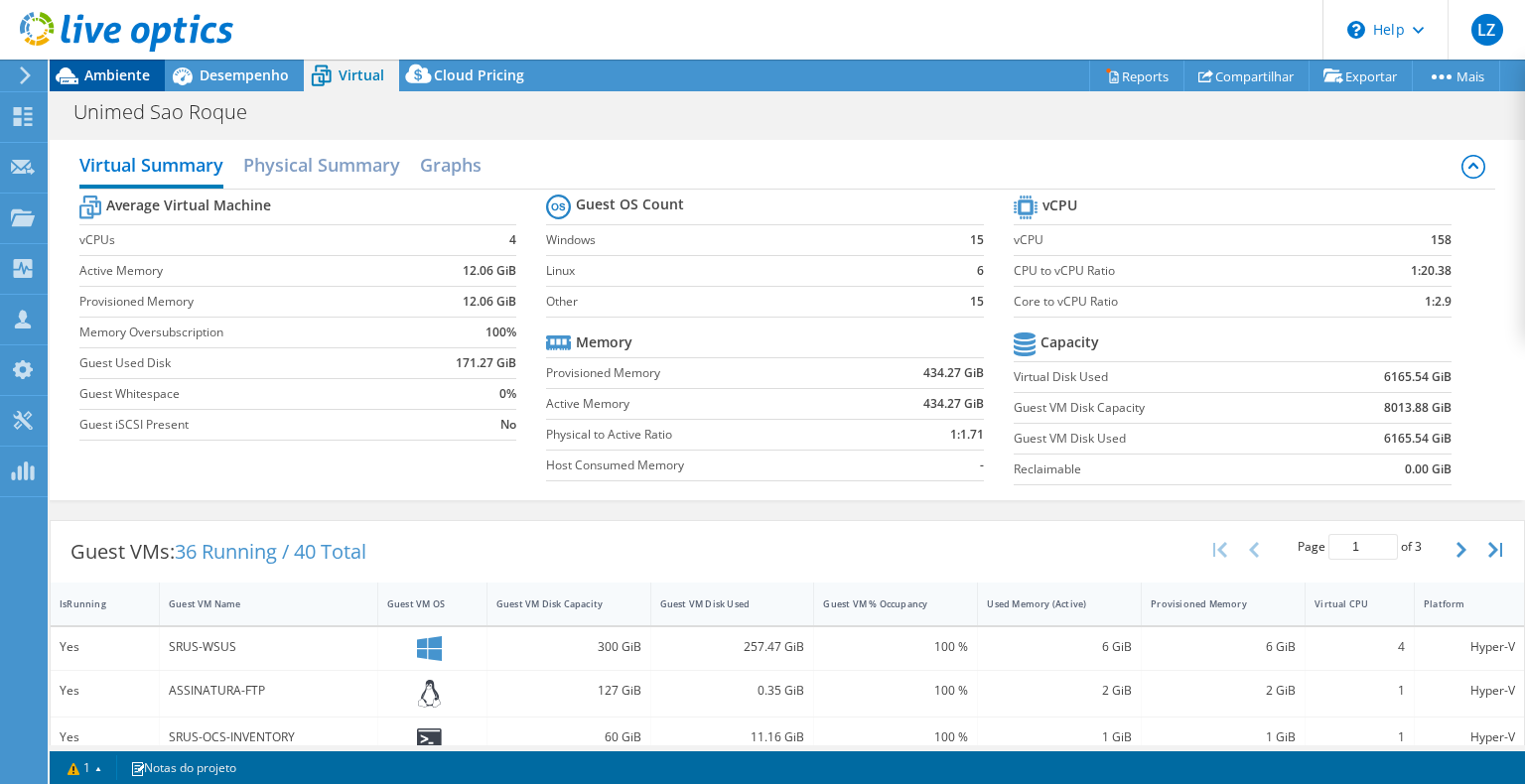 click on "Ambiente" at bounding box center [117, 74] 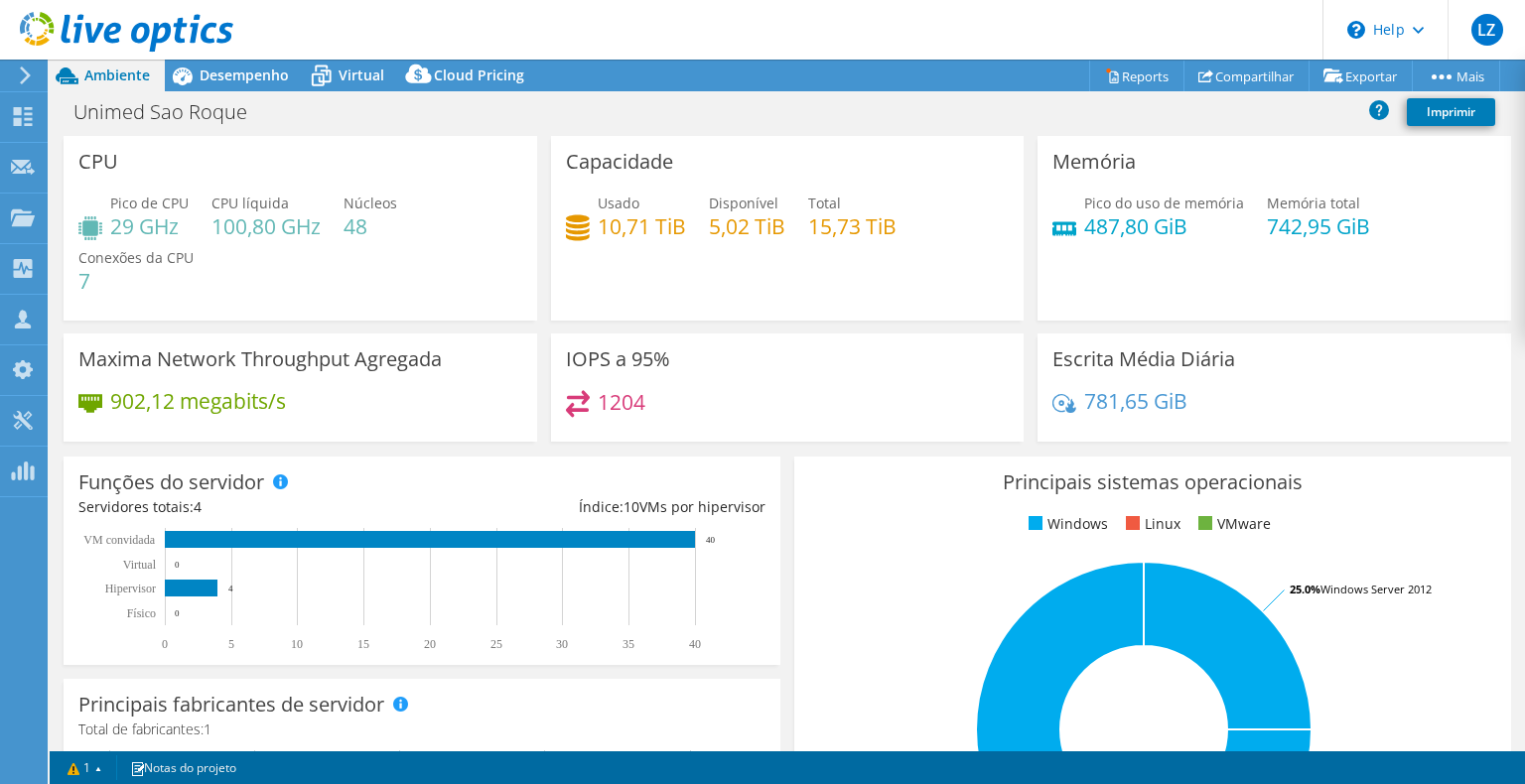 click on "Usado
10,71 TiB
Disponível
5,02 TiB
Total
15,73 TiB" at bounding box center [787, 224] 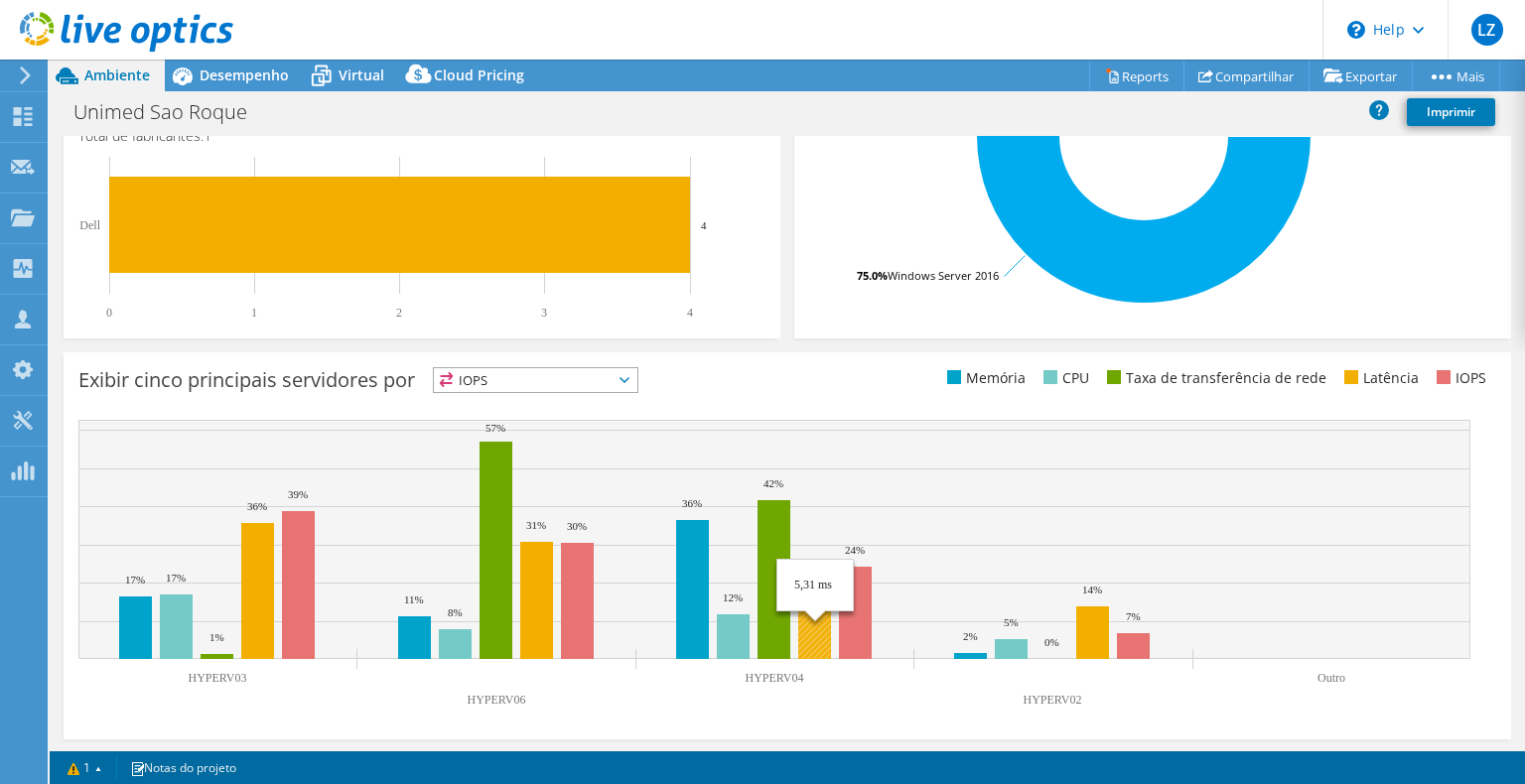 scroll, scrollTop: 0, scrollLeft: 0, axis: both 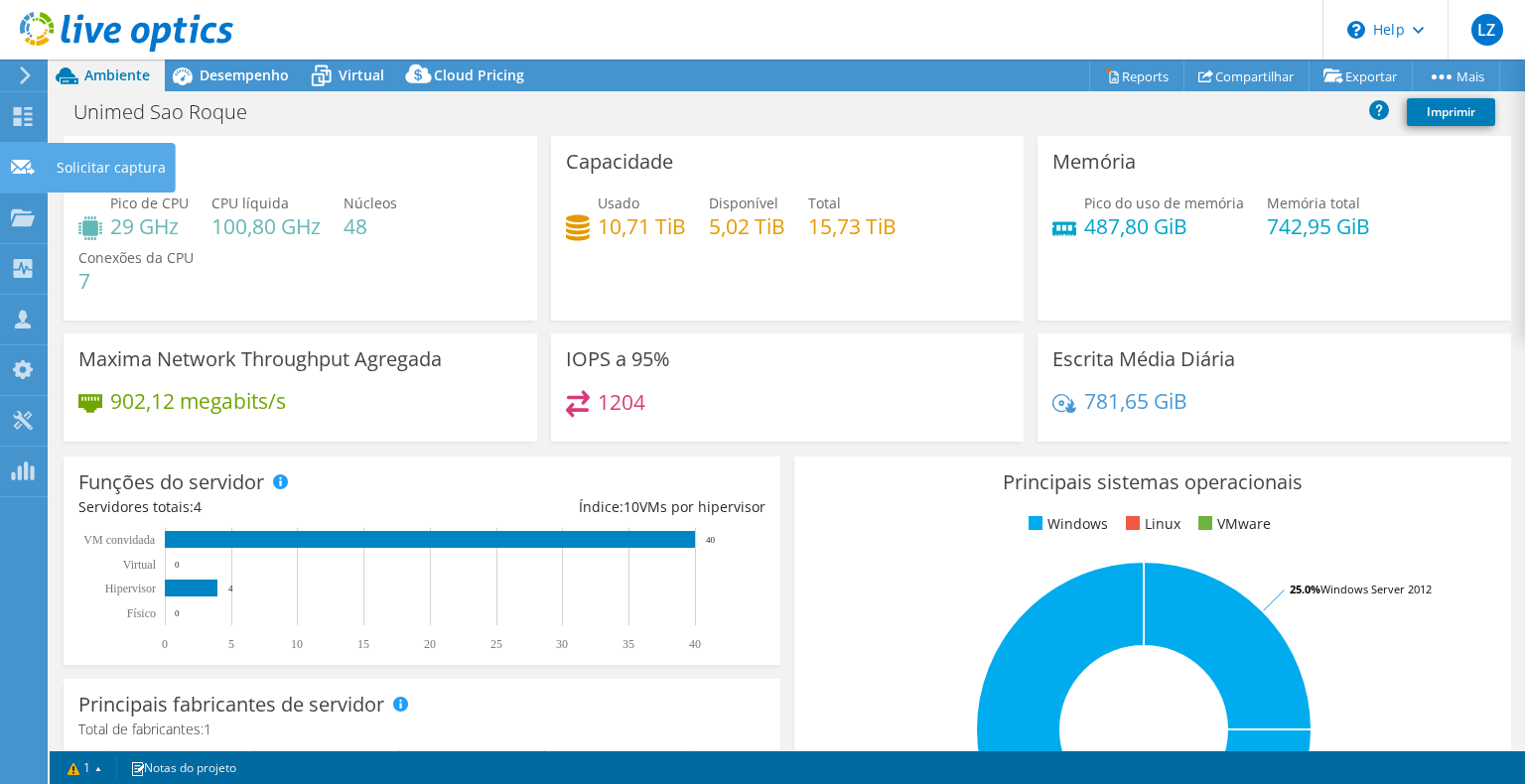 click at bounding box center [23, 170] 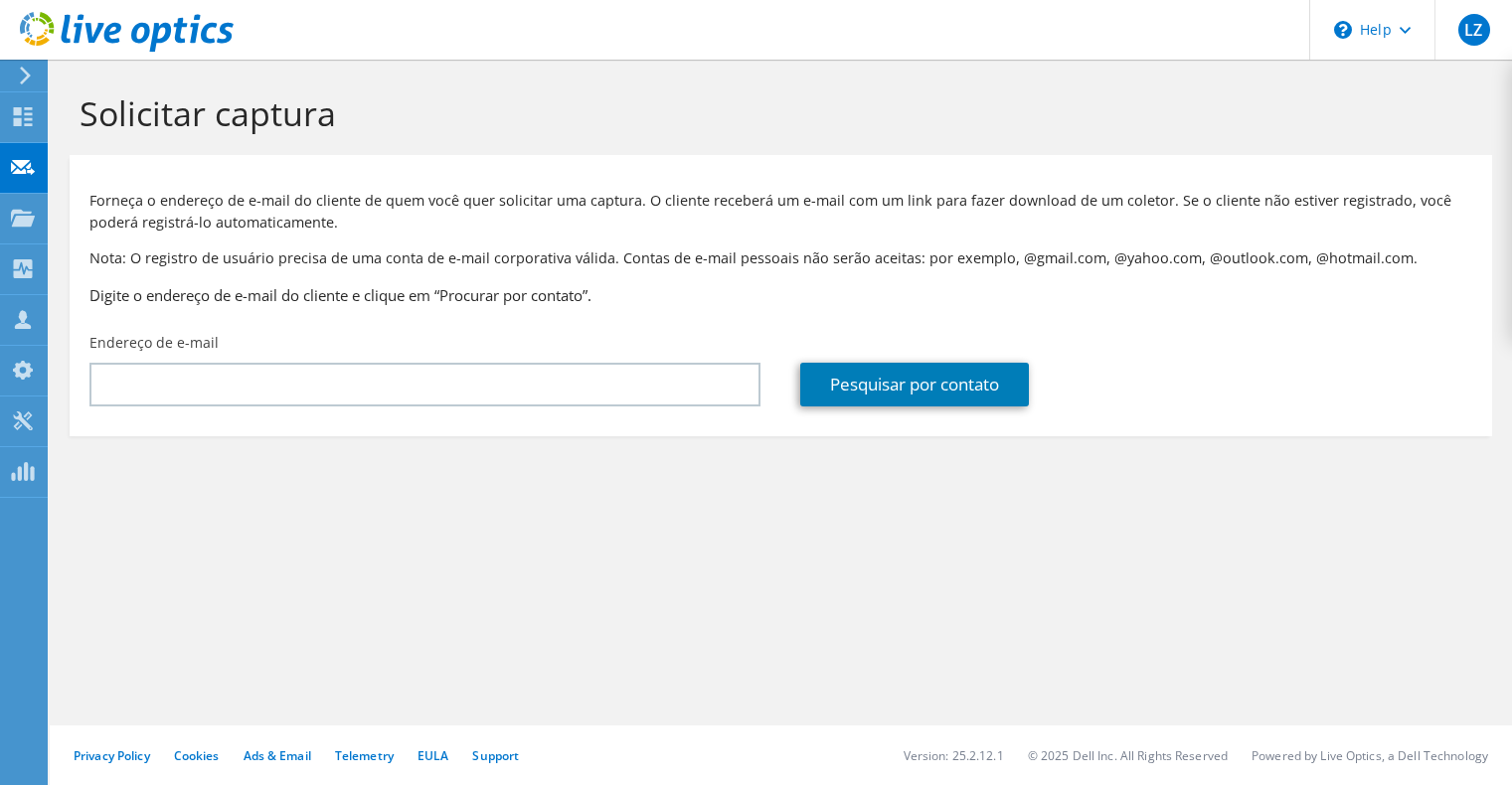 scroll, scrollTop: 0, scrollLeft: 0, axis: both 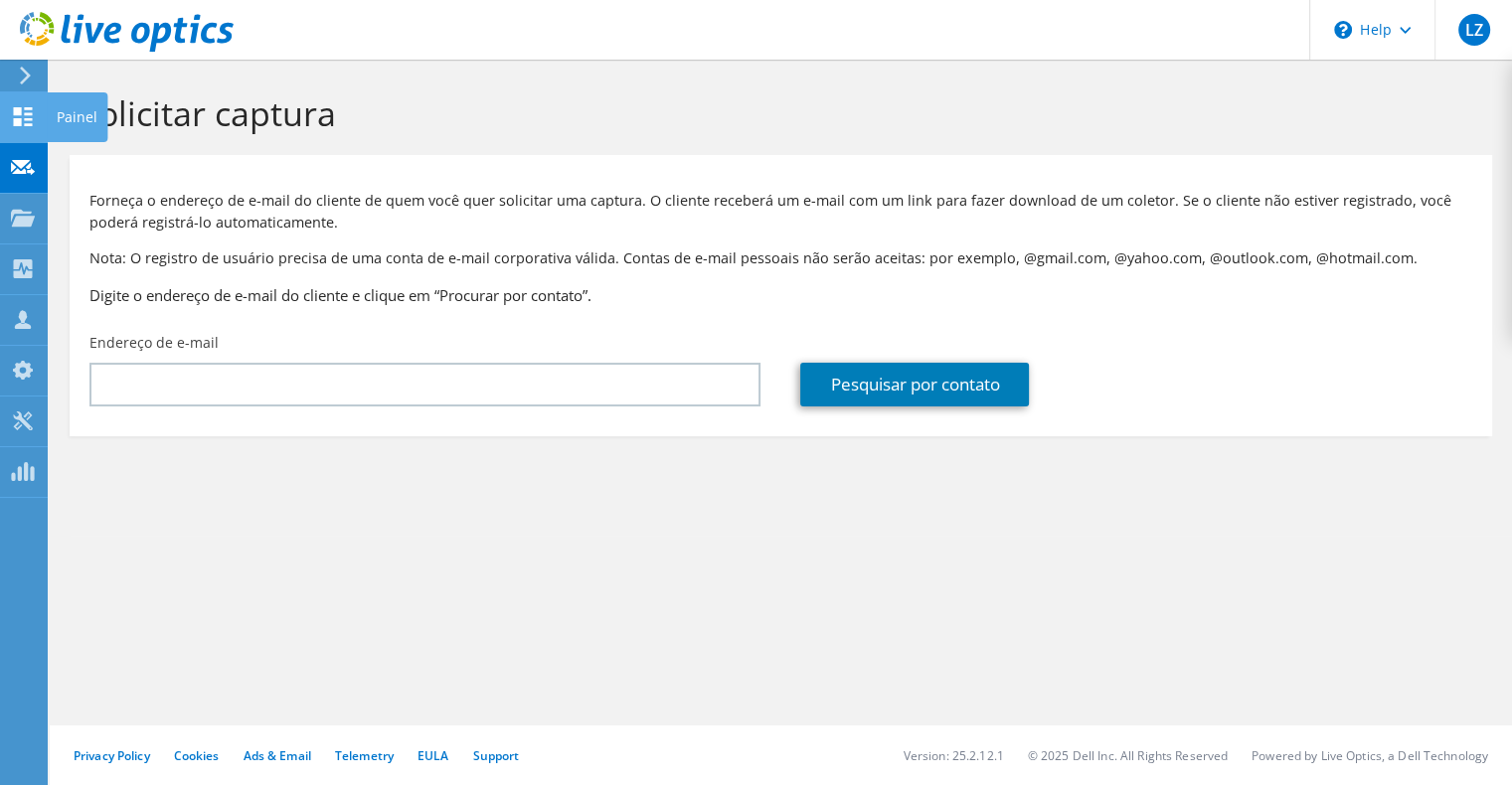 click 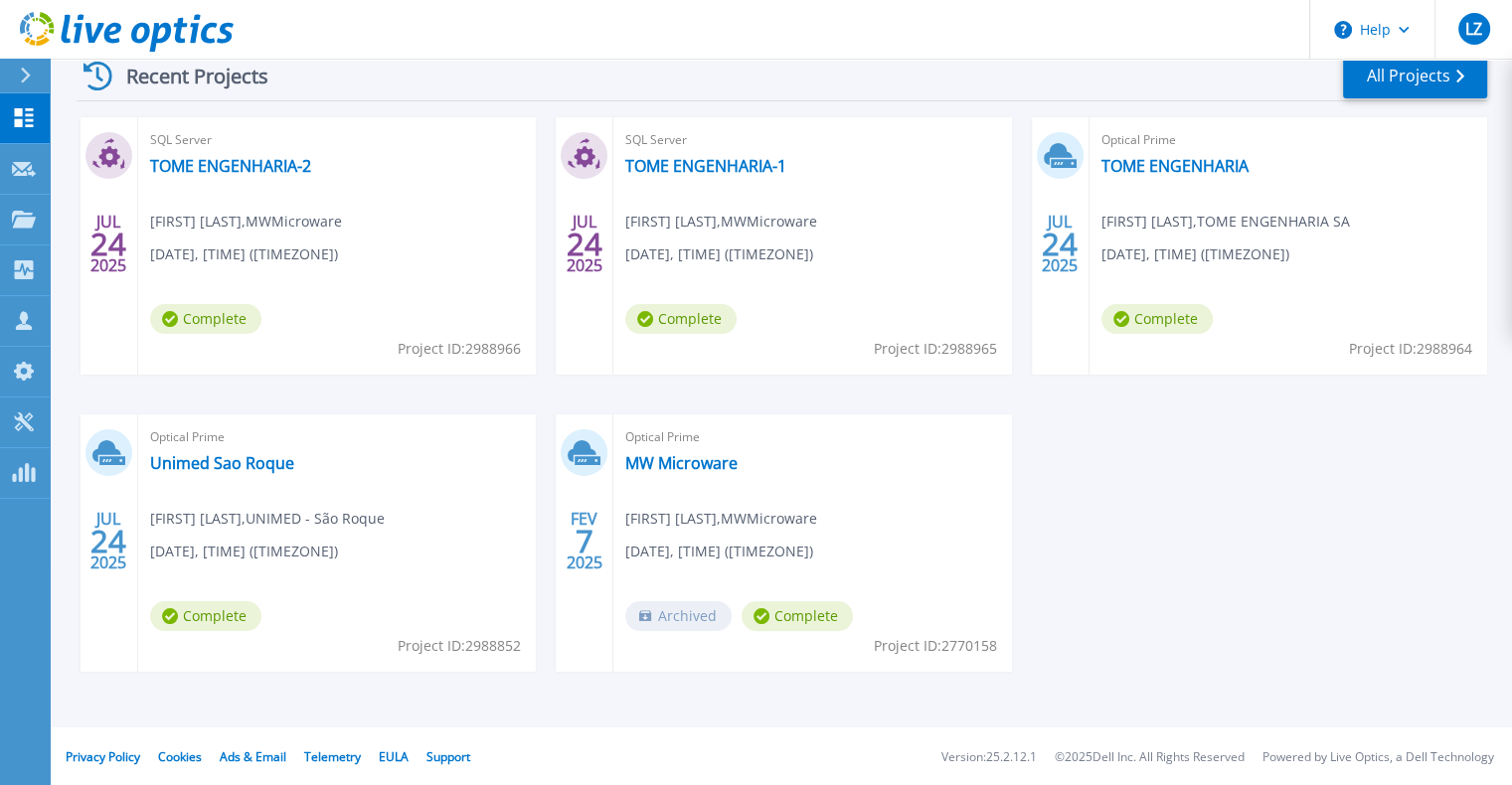 scroll, scrollTop: 315, scrollLeft: 0, axis: vertical 